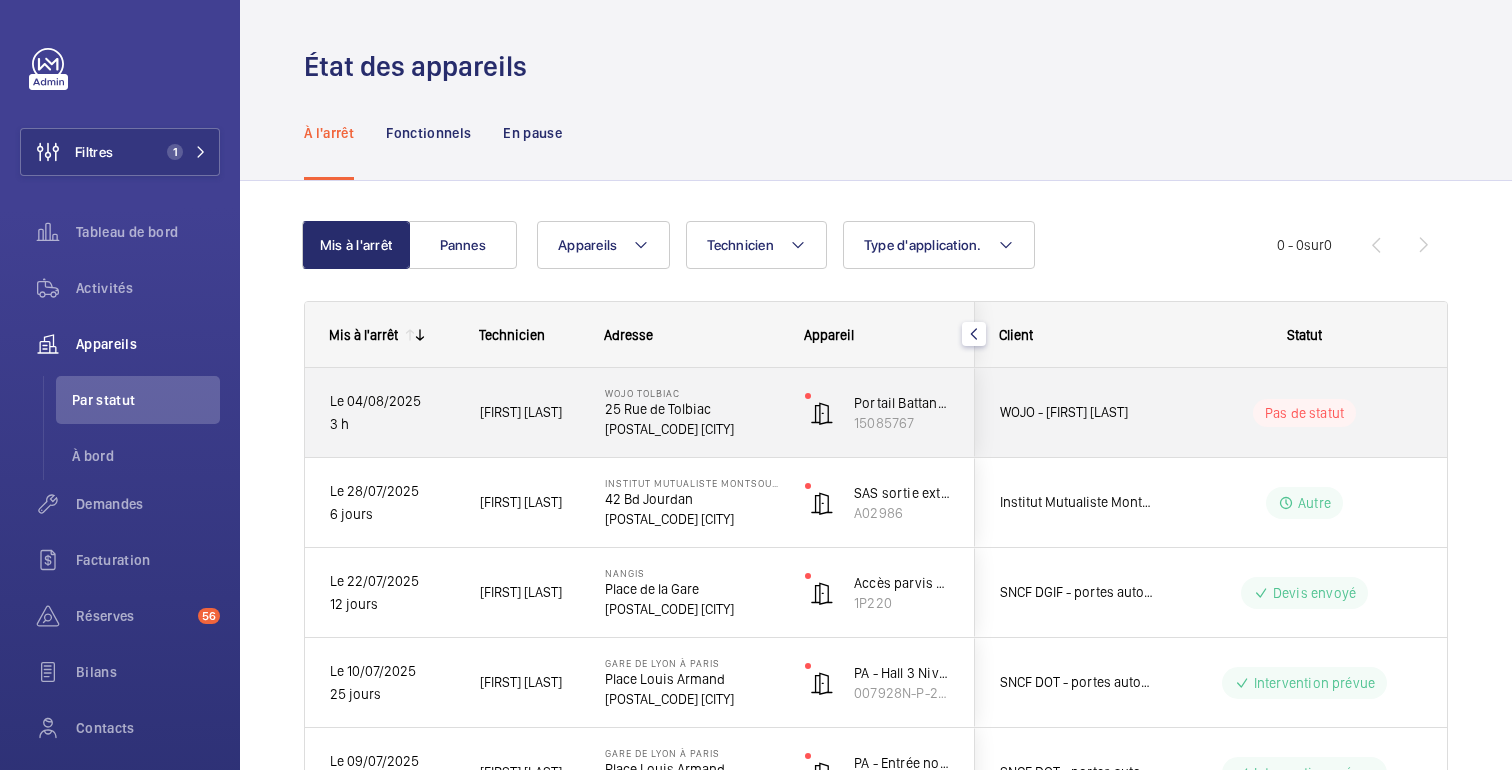 scroll, scrollTop: 0, scrollLeft: 0, axis: both 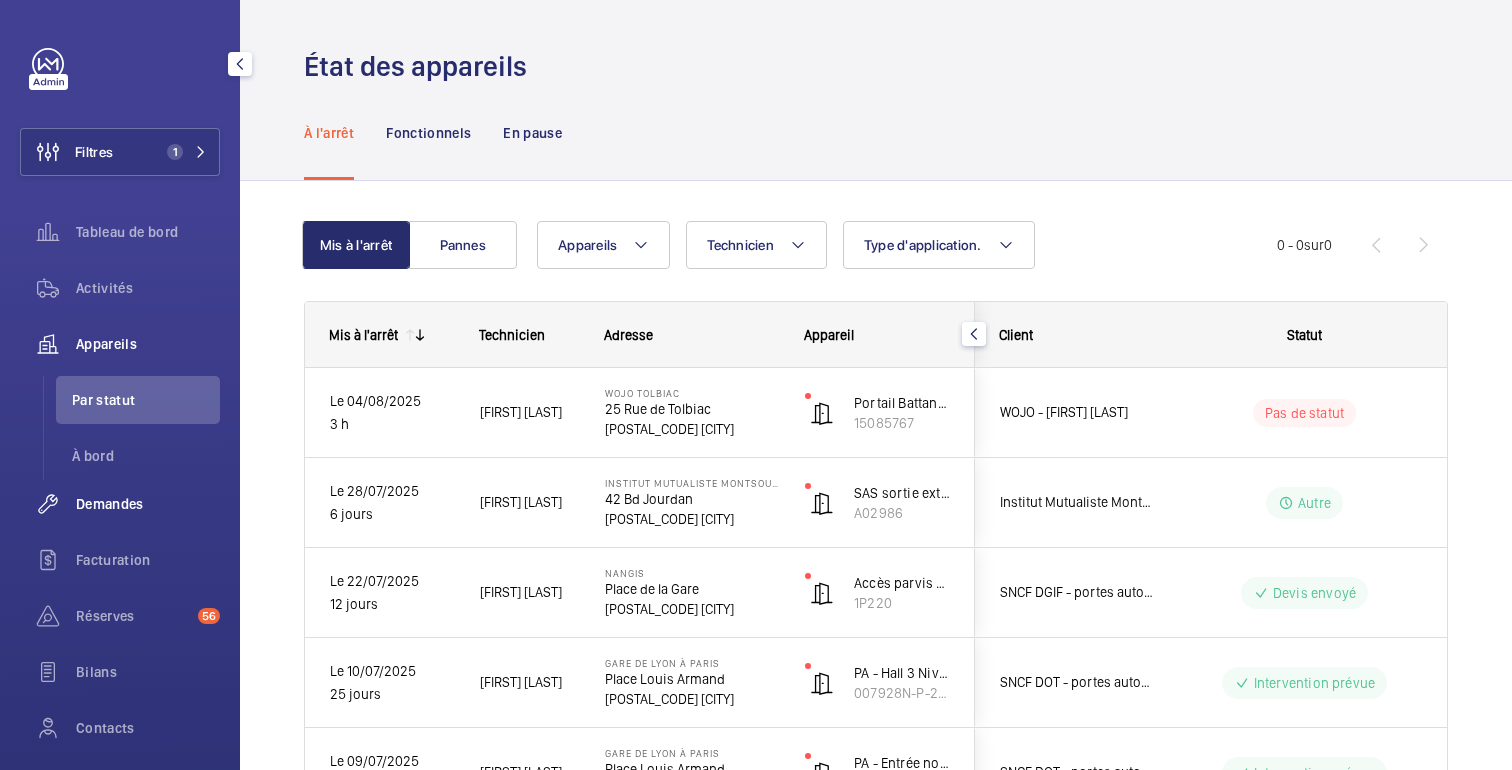 click on "Demandes" 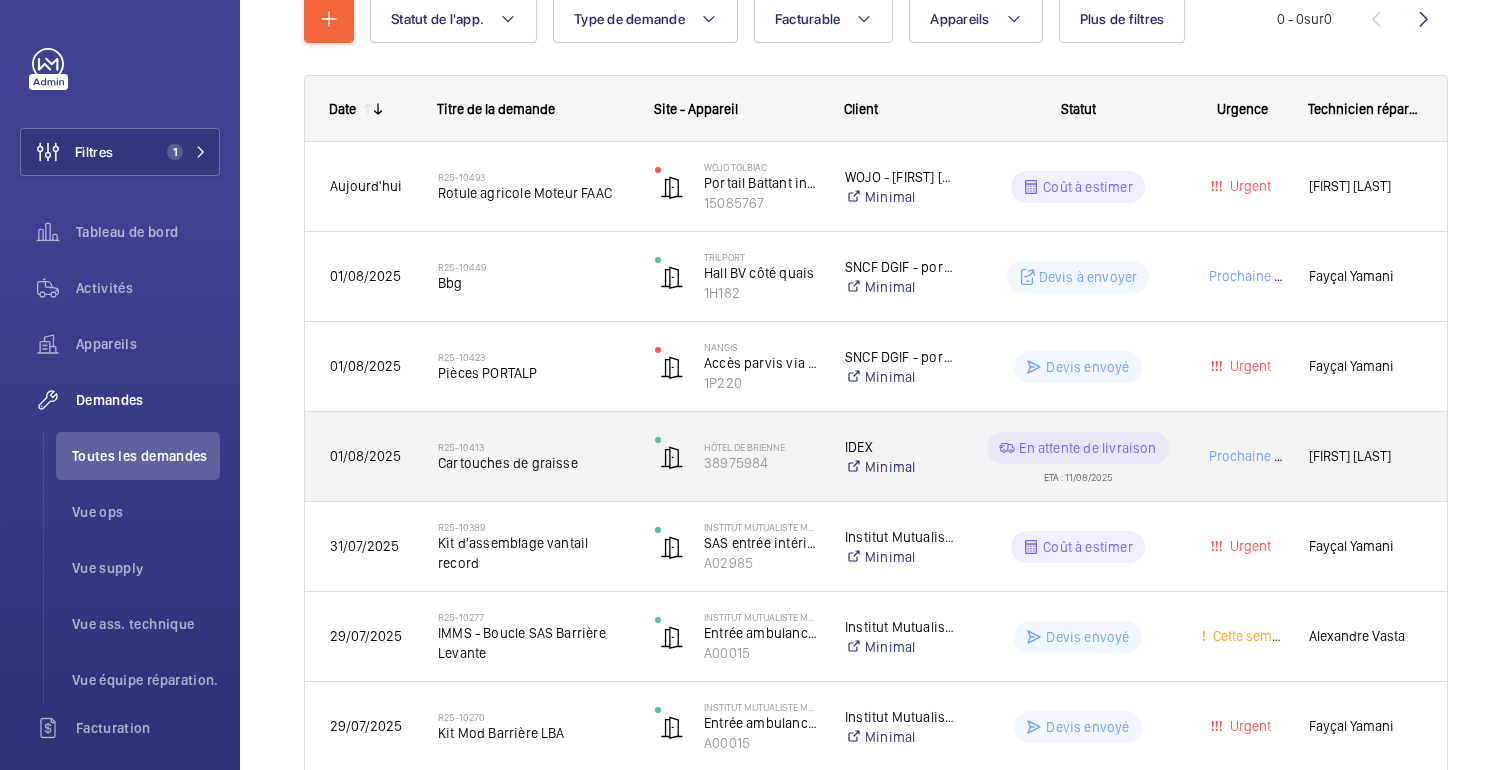 scroll, scrollTop: 295, scrollLeft: 0, axis: vertical 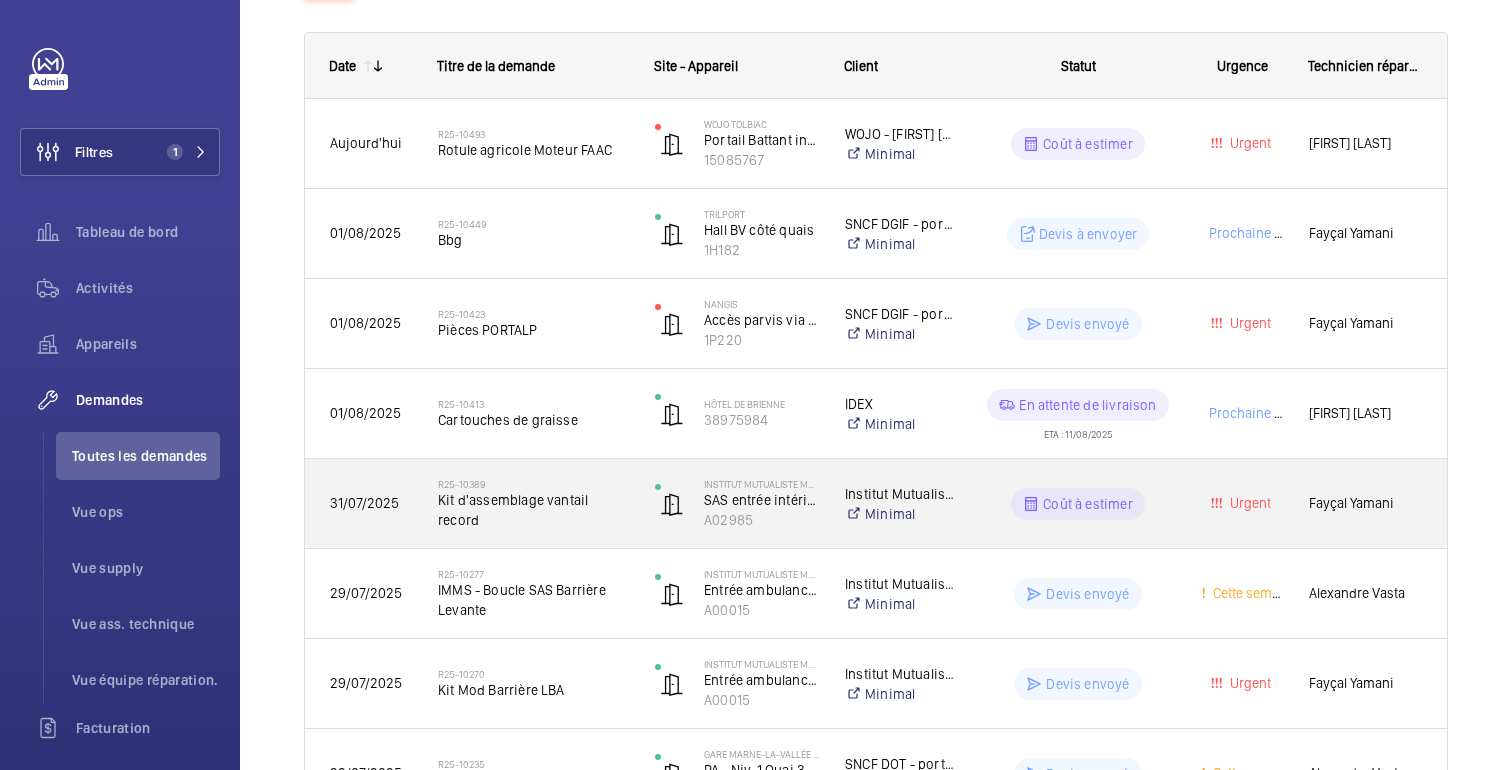 click on "Coût à estimer" 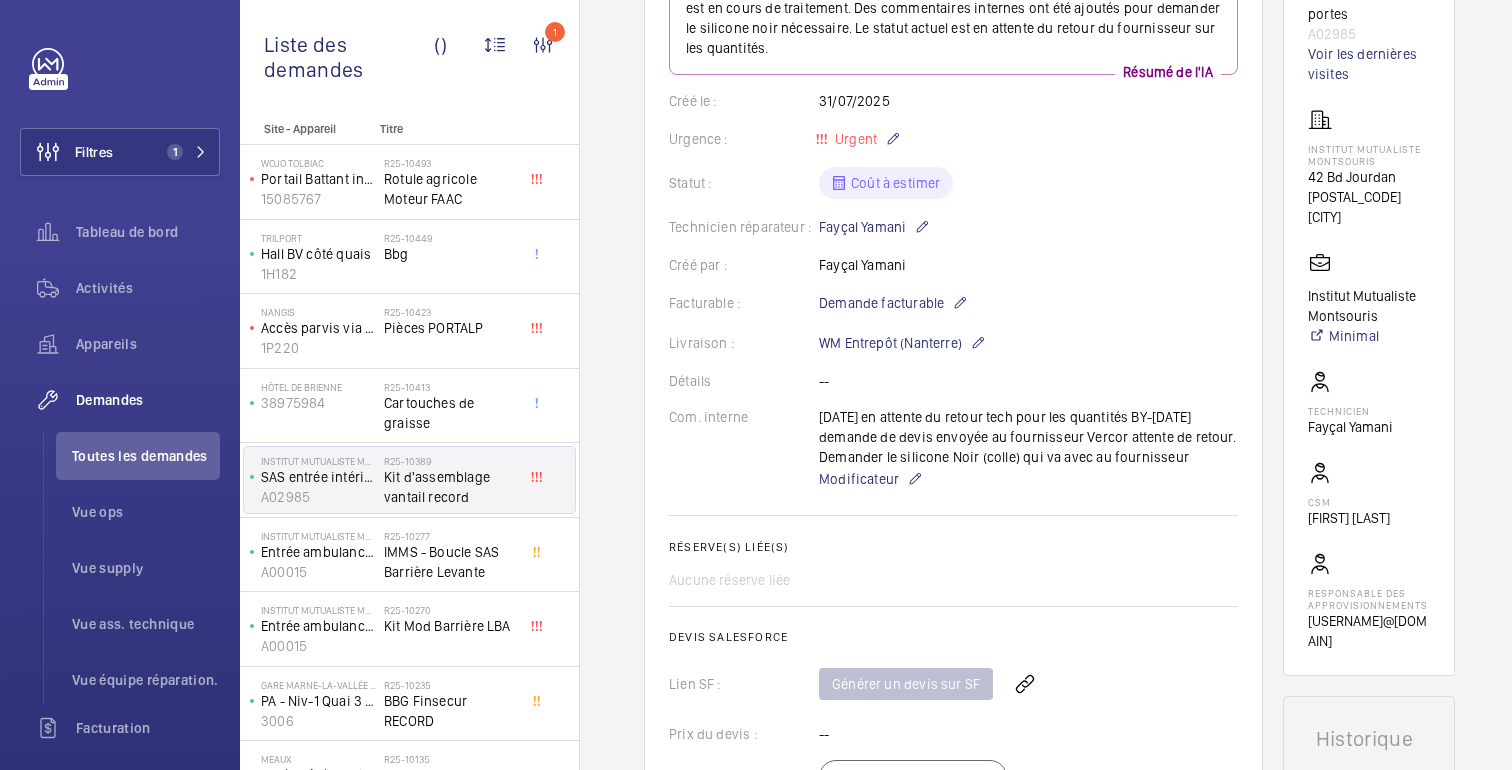 scroll, scrollTop: 0, scrollLeft: 0, axis: both 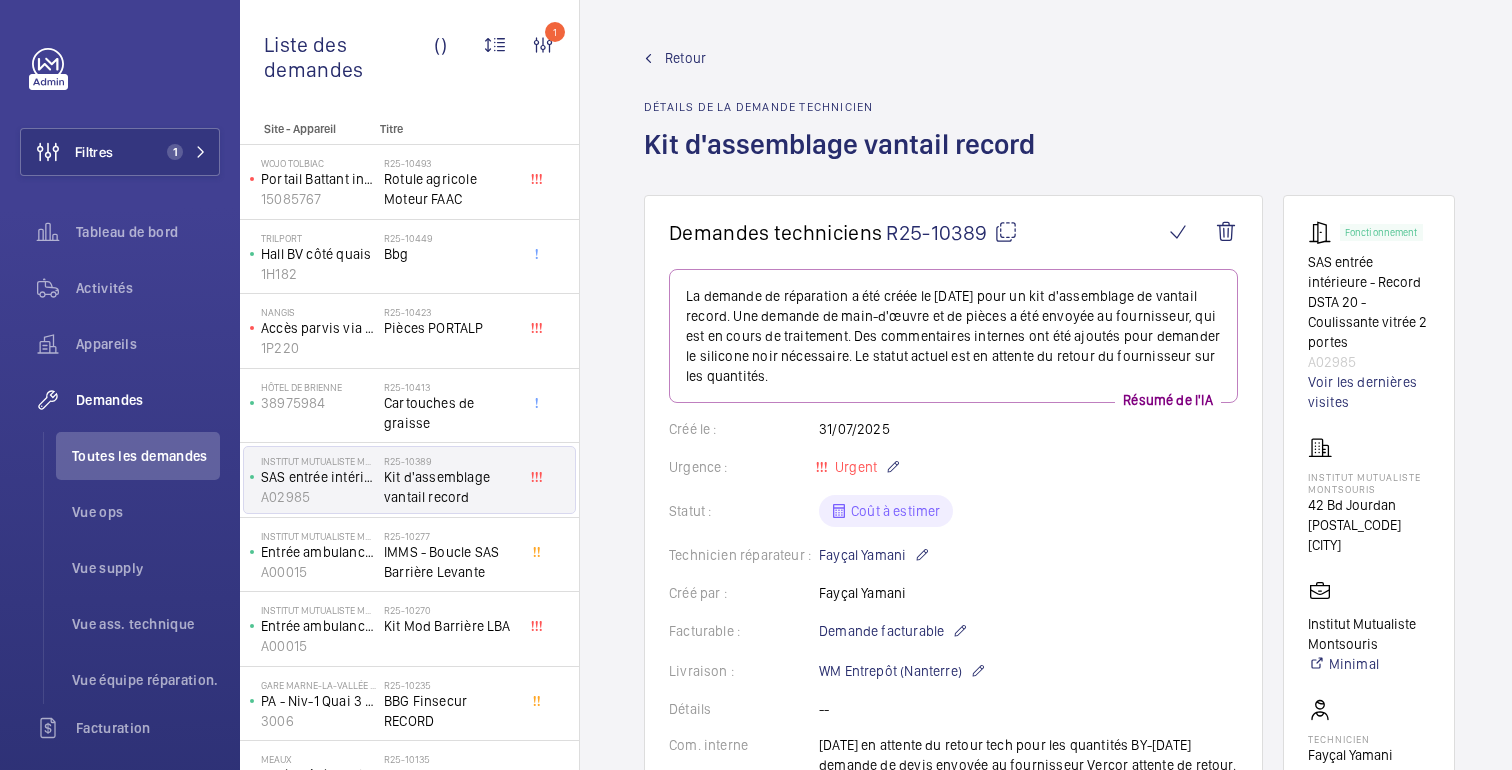 click 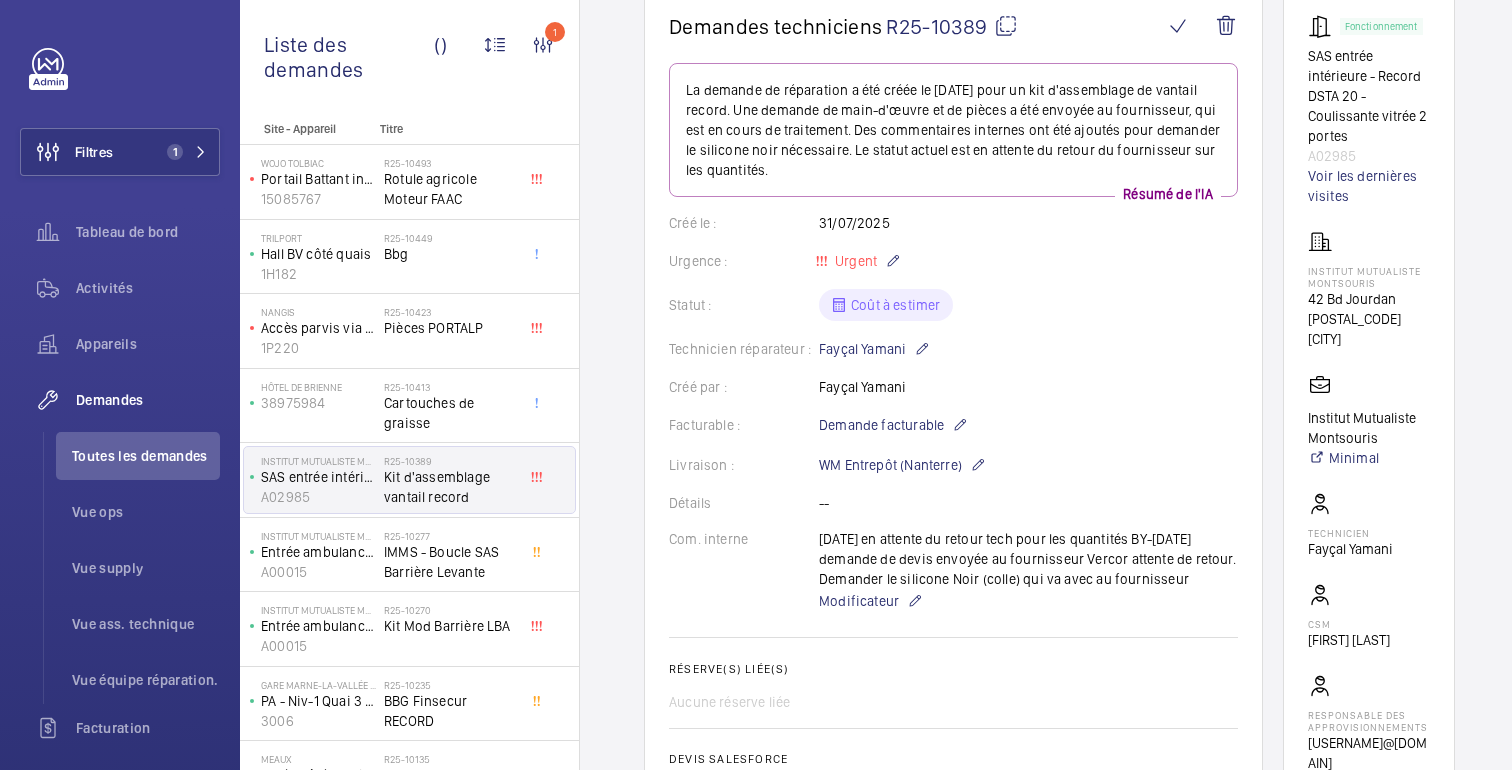 scroll, scrollTop: 0, scrollLeft: 0, axis: both 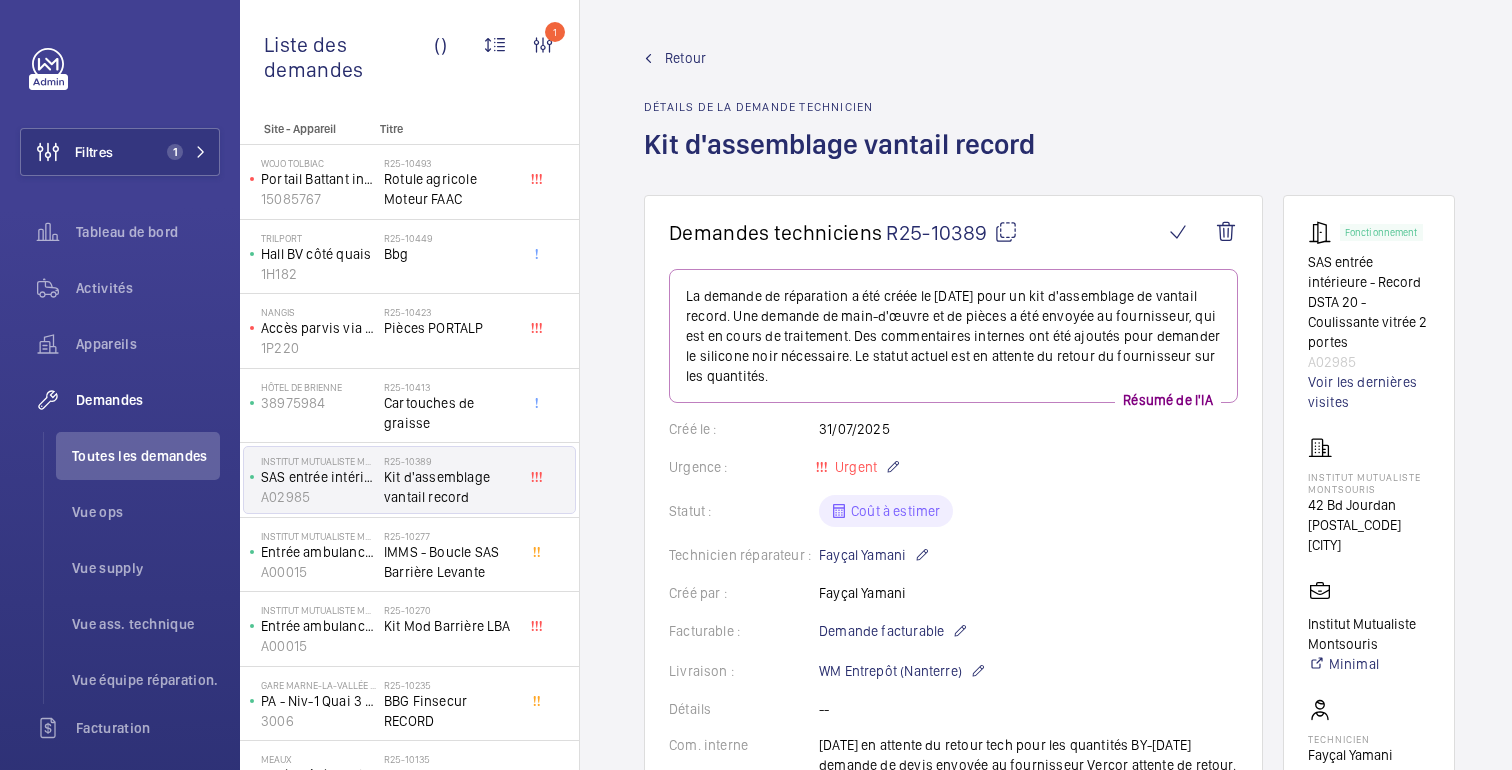 click on "Retour" 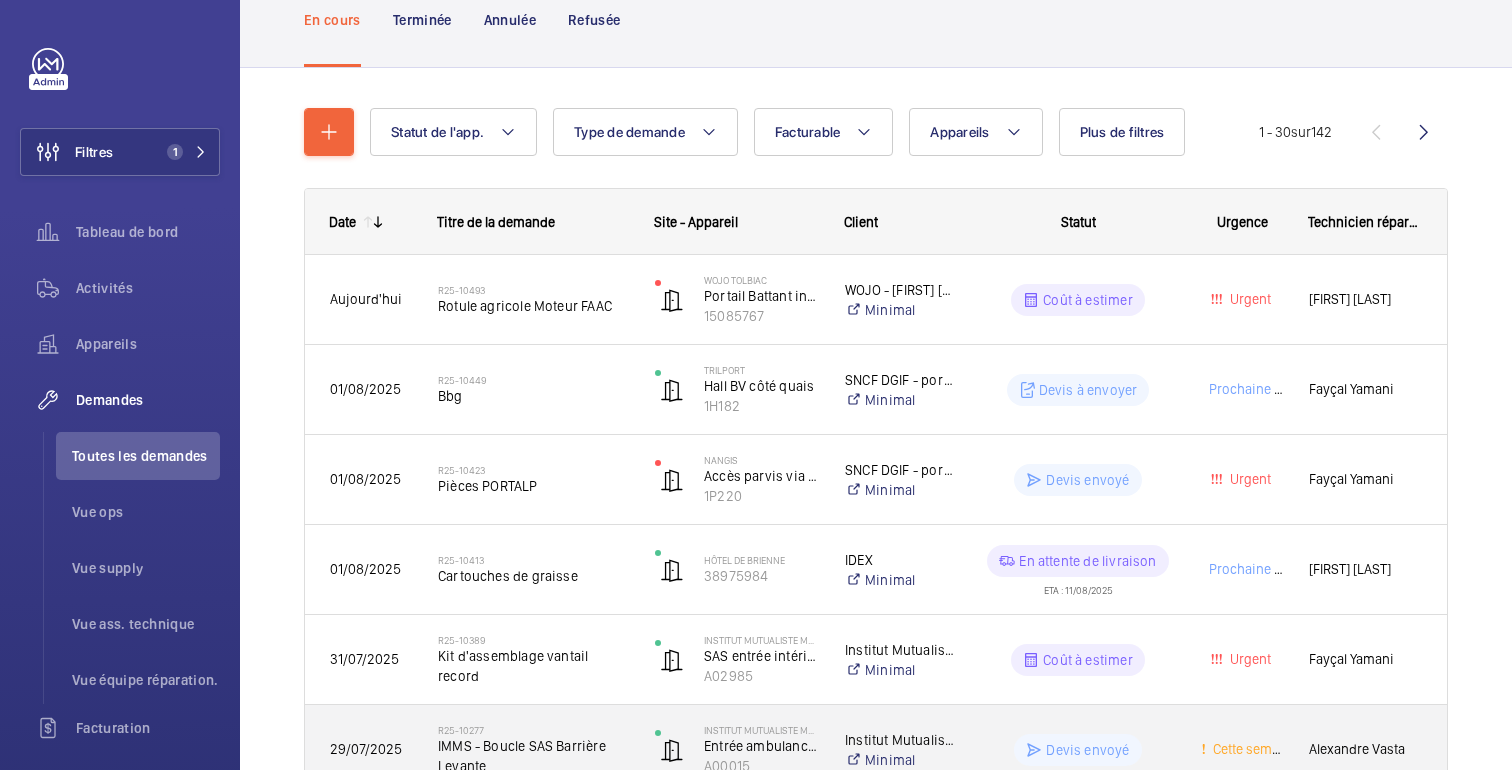 scroll, scrollTop: 0, scrollLeft: 0, axis: both 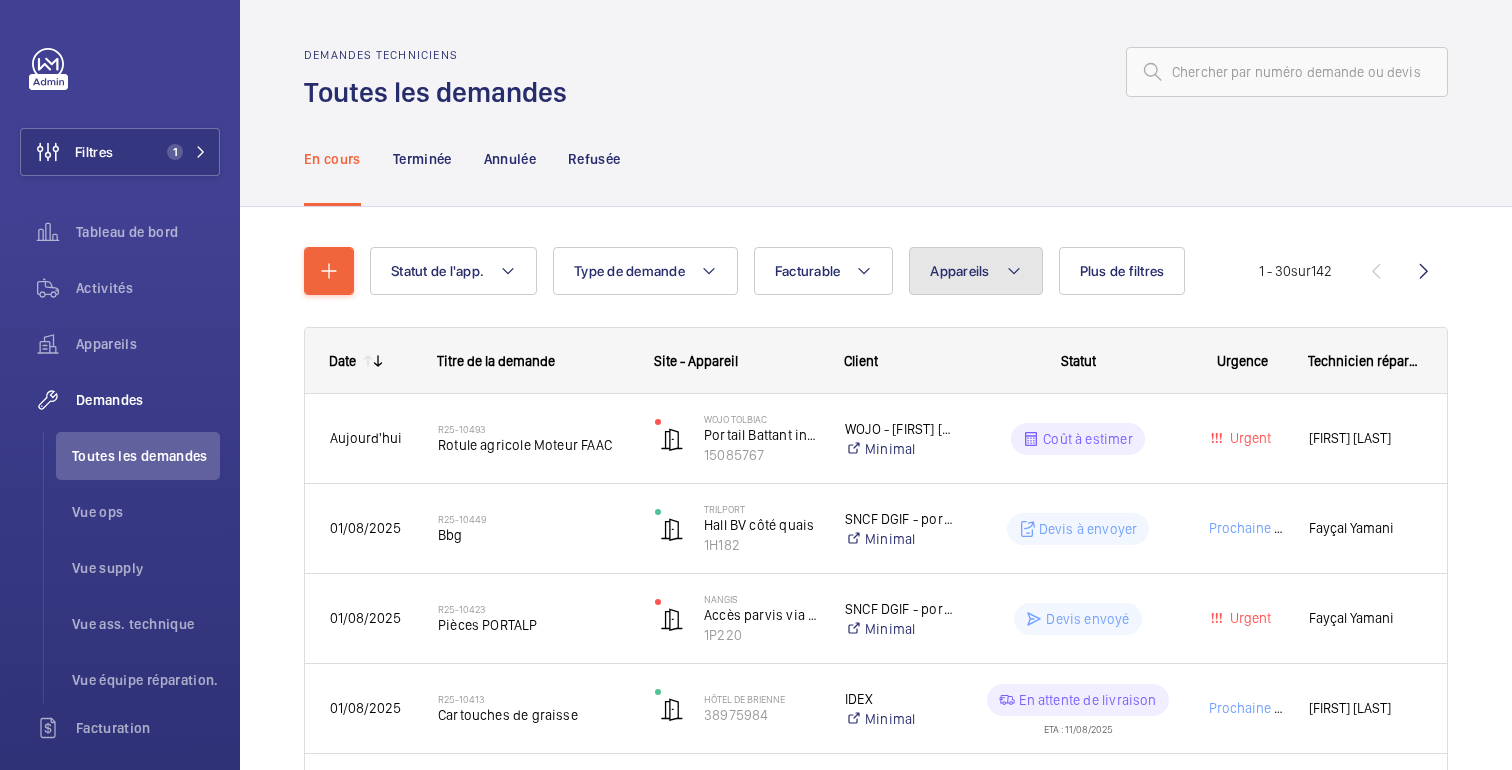 click on "Appareils" 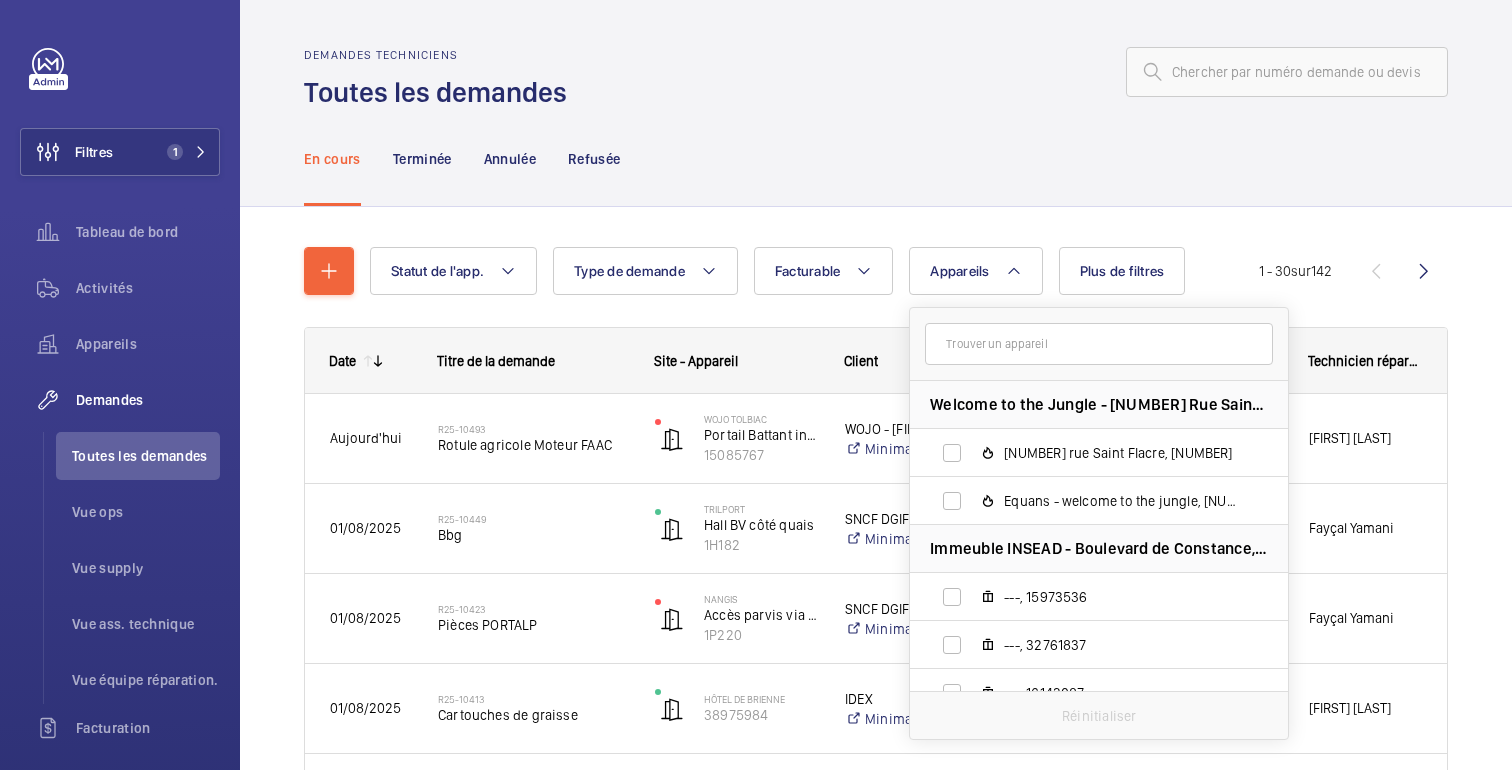 click 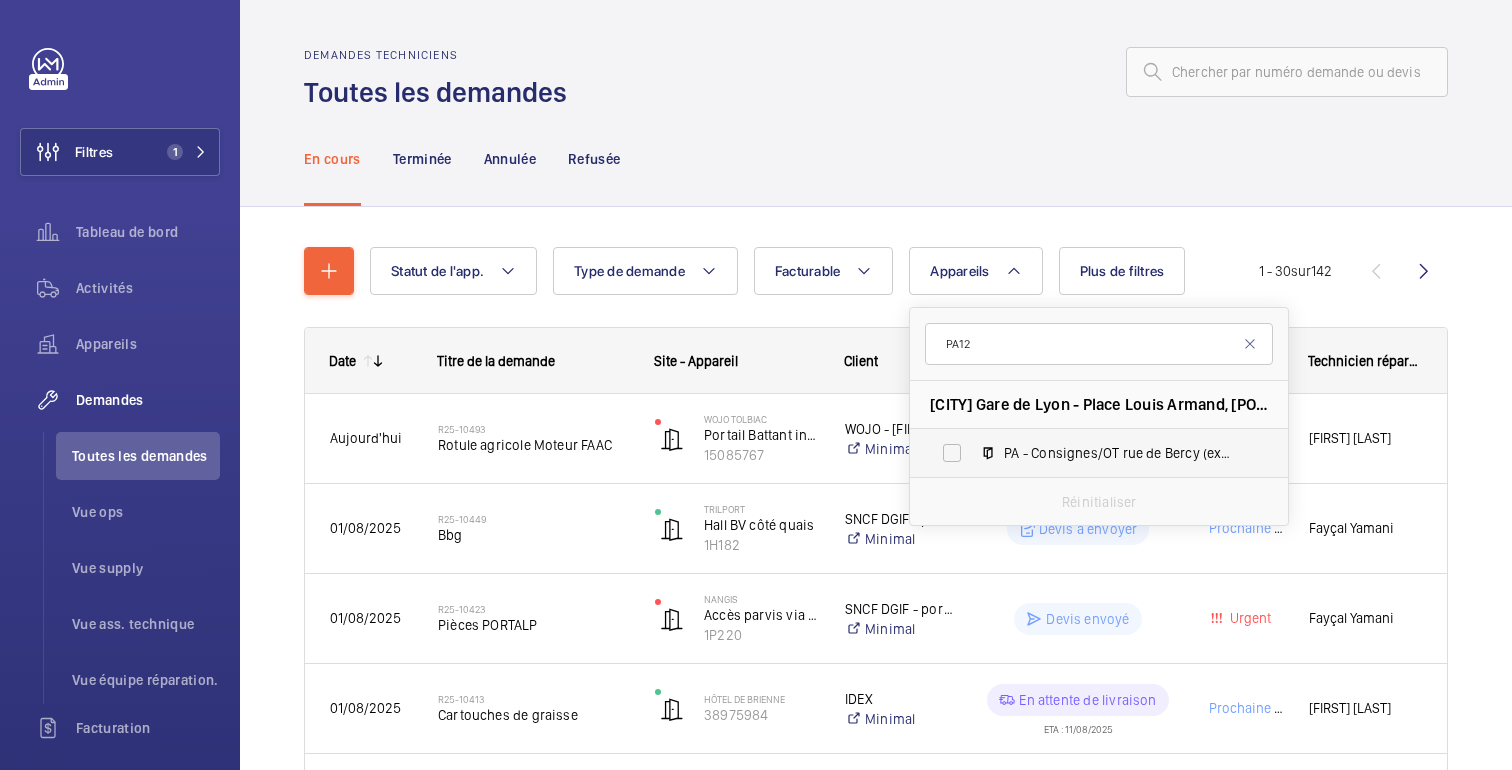 type on "PA12" 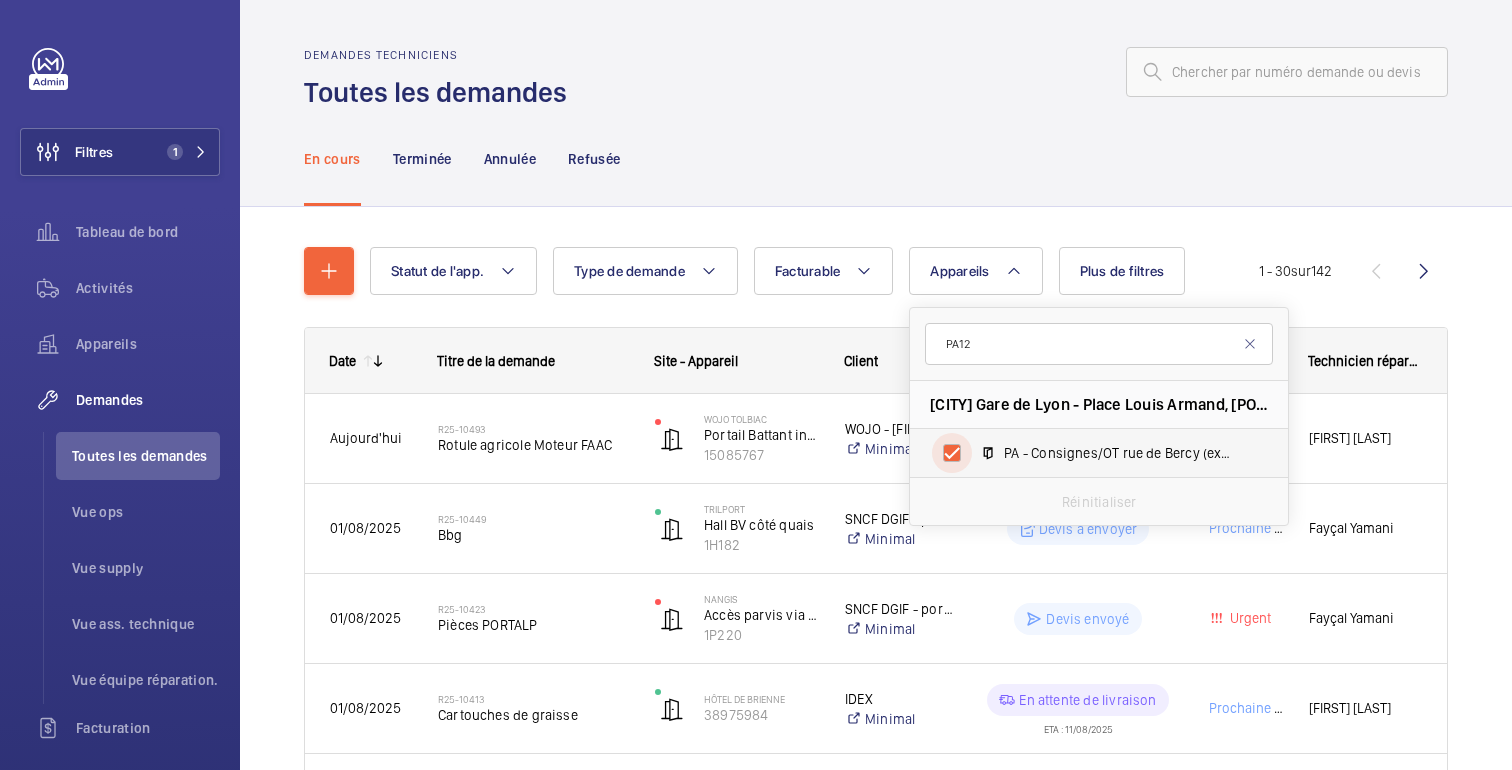 checkbox on "true" 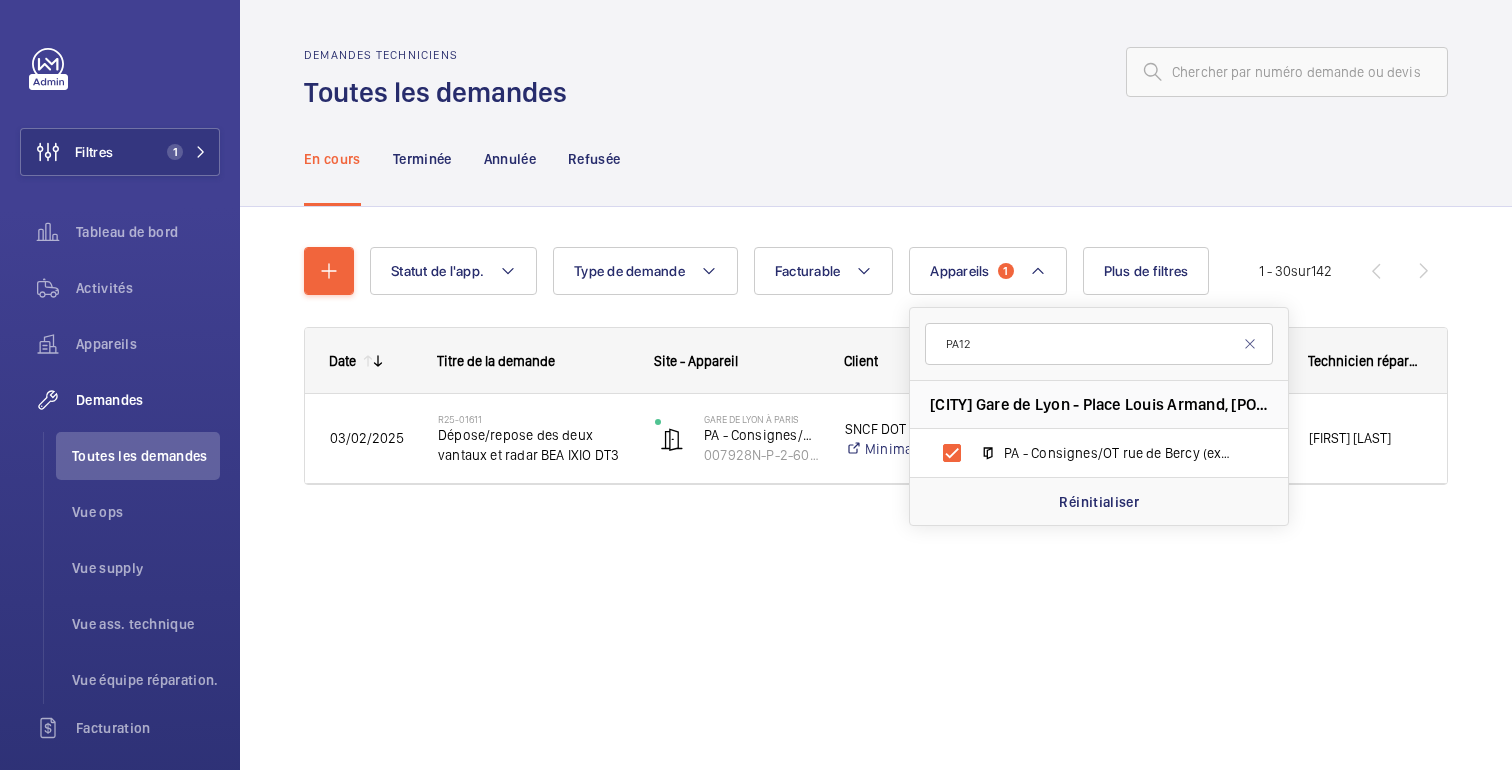click on "En cours Terminée Annulée Refusée" 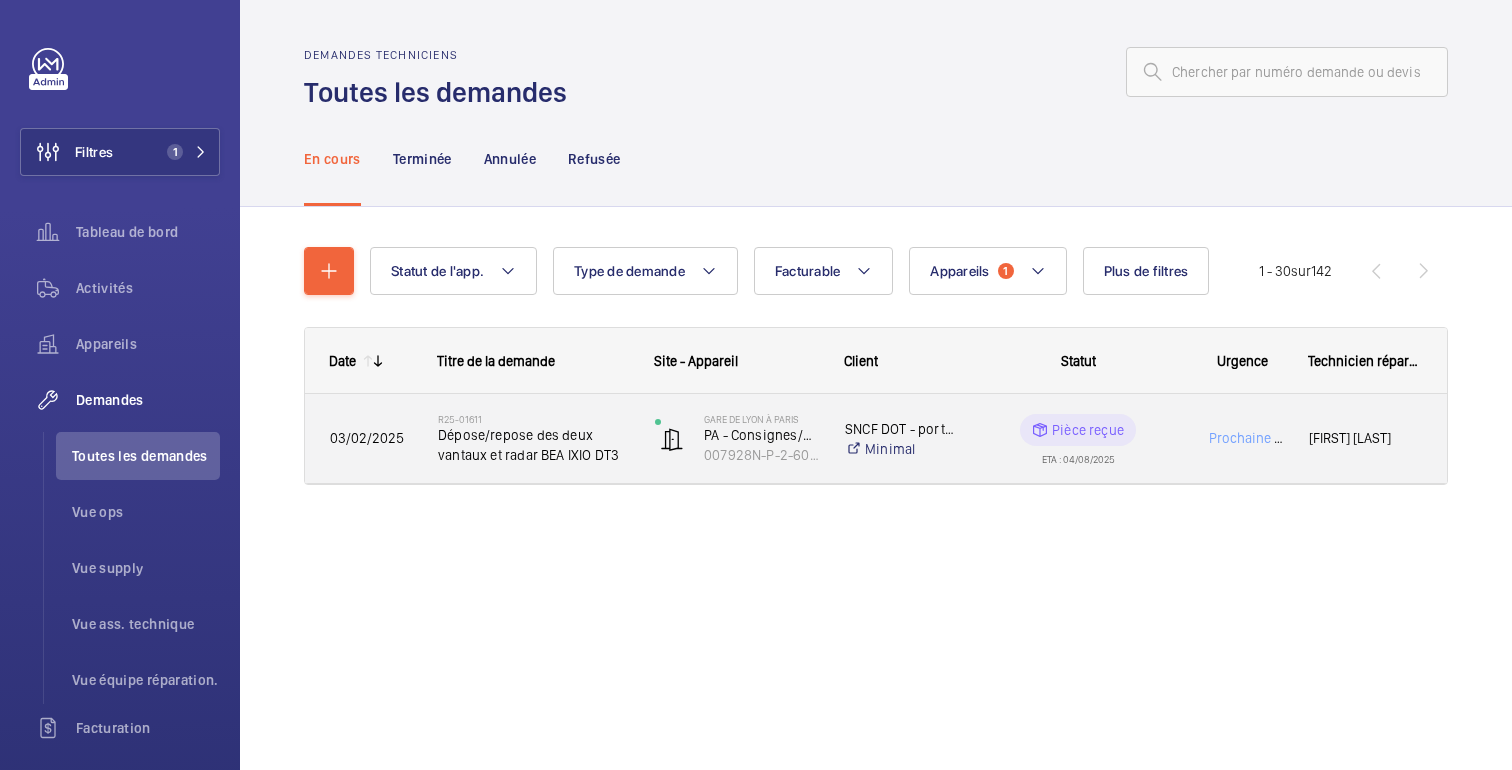 click on "Pièce reçue ETA : [DATE]" 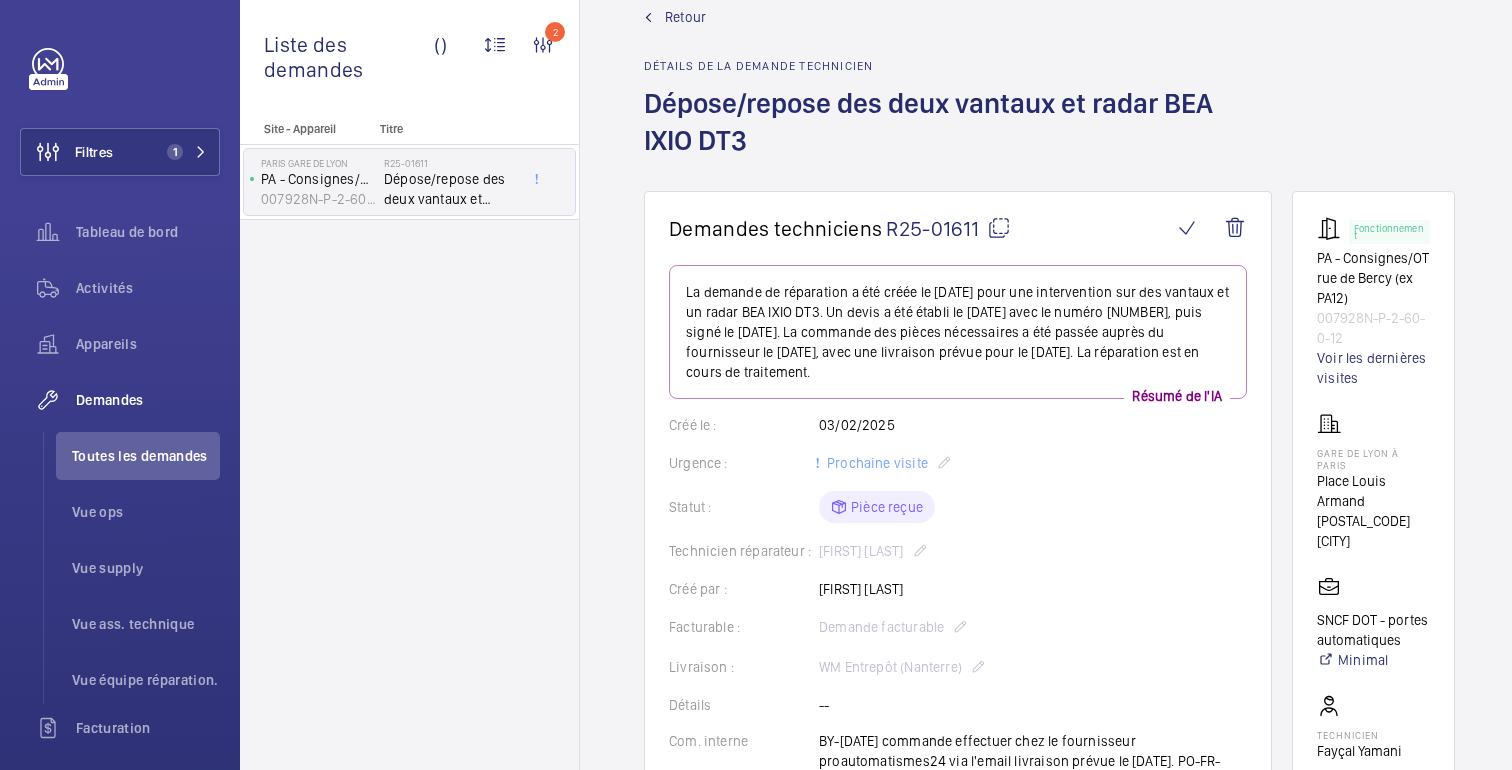 scroll, scrollTop: 30, scrollLeft: 0, axis: vertical 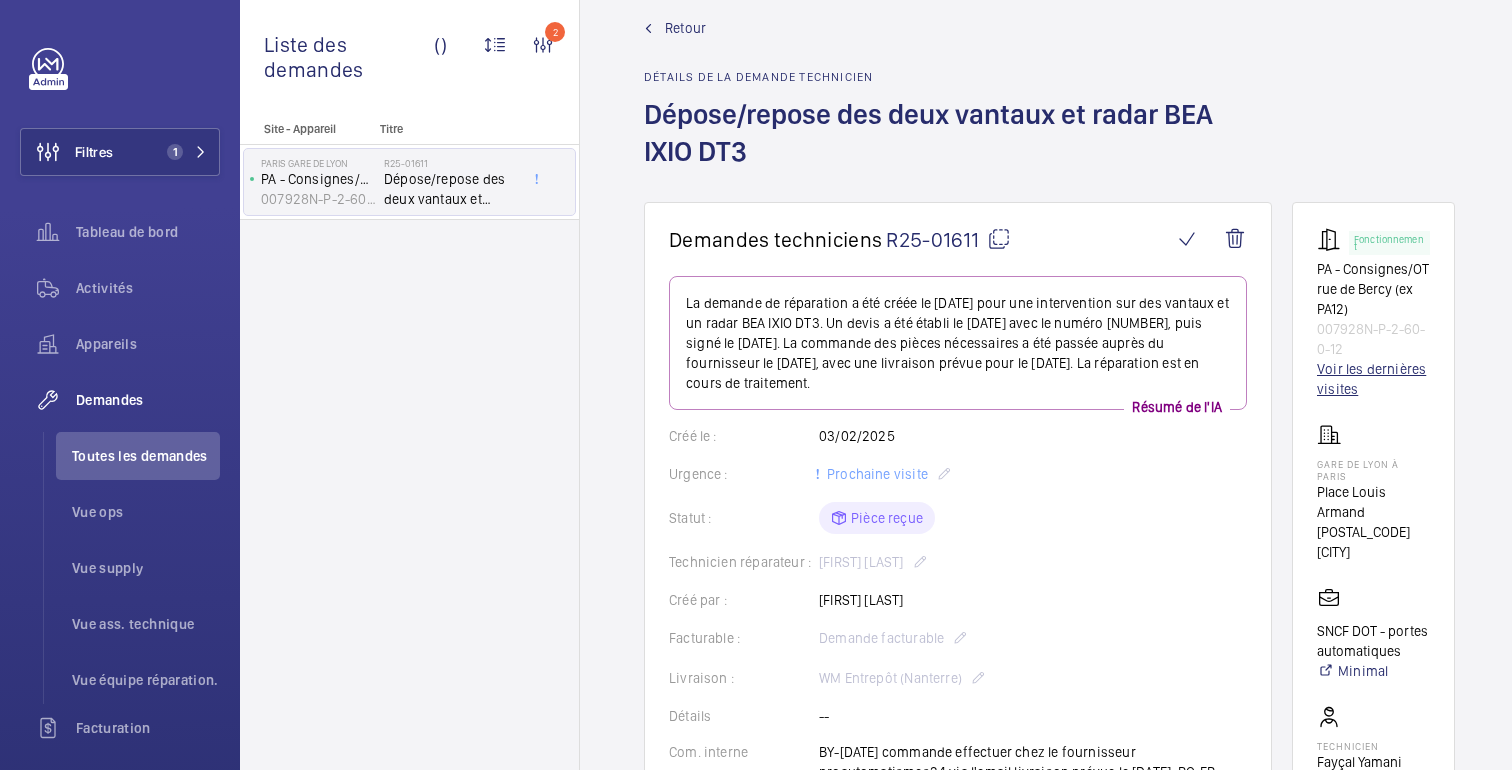 click on "Voir les dernières visites" 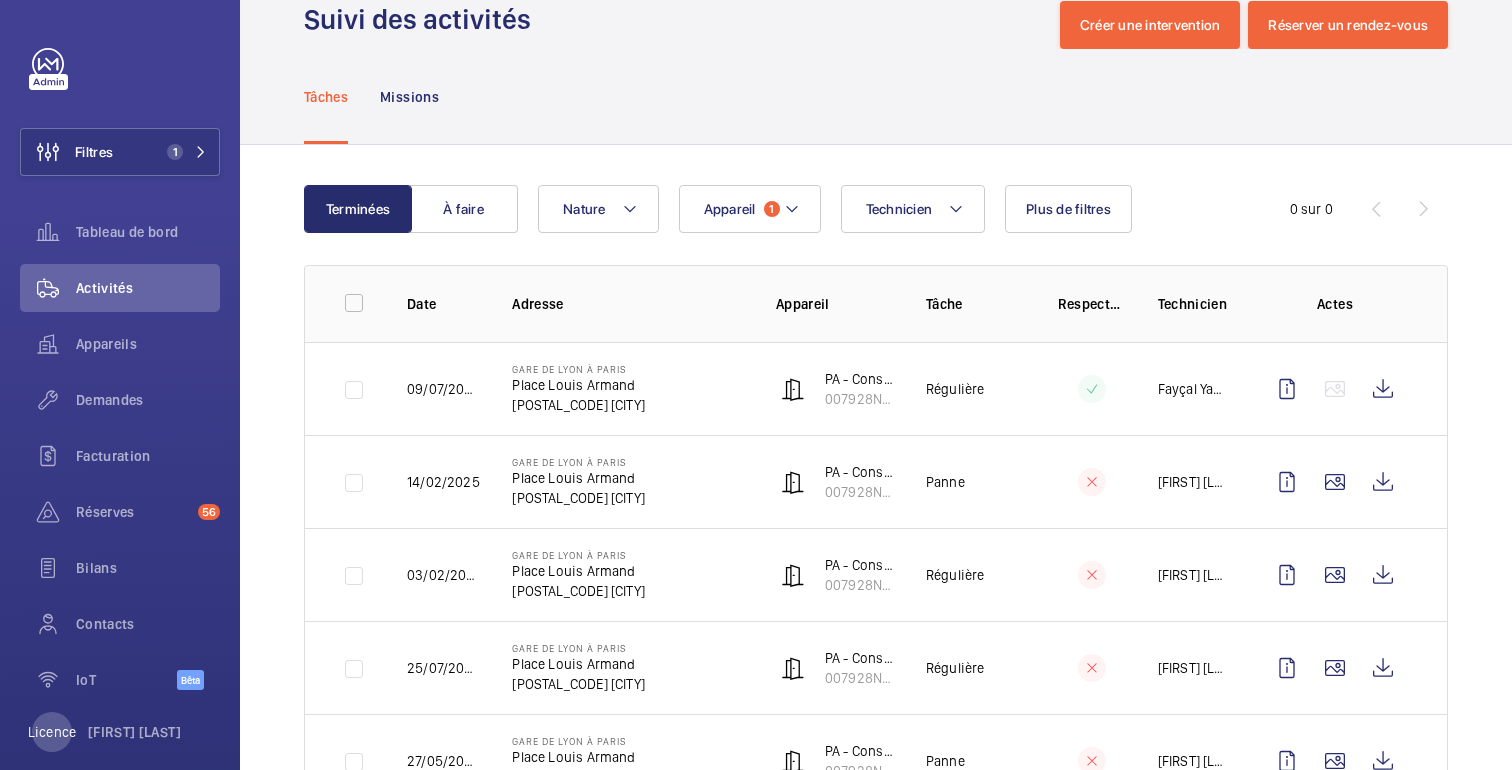scroll, scrollTop: 49, scrollLeft: 0, axis: vertical 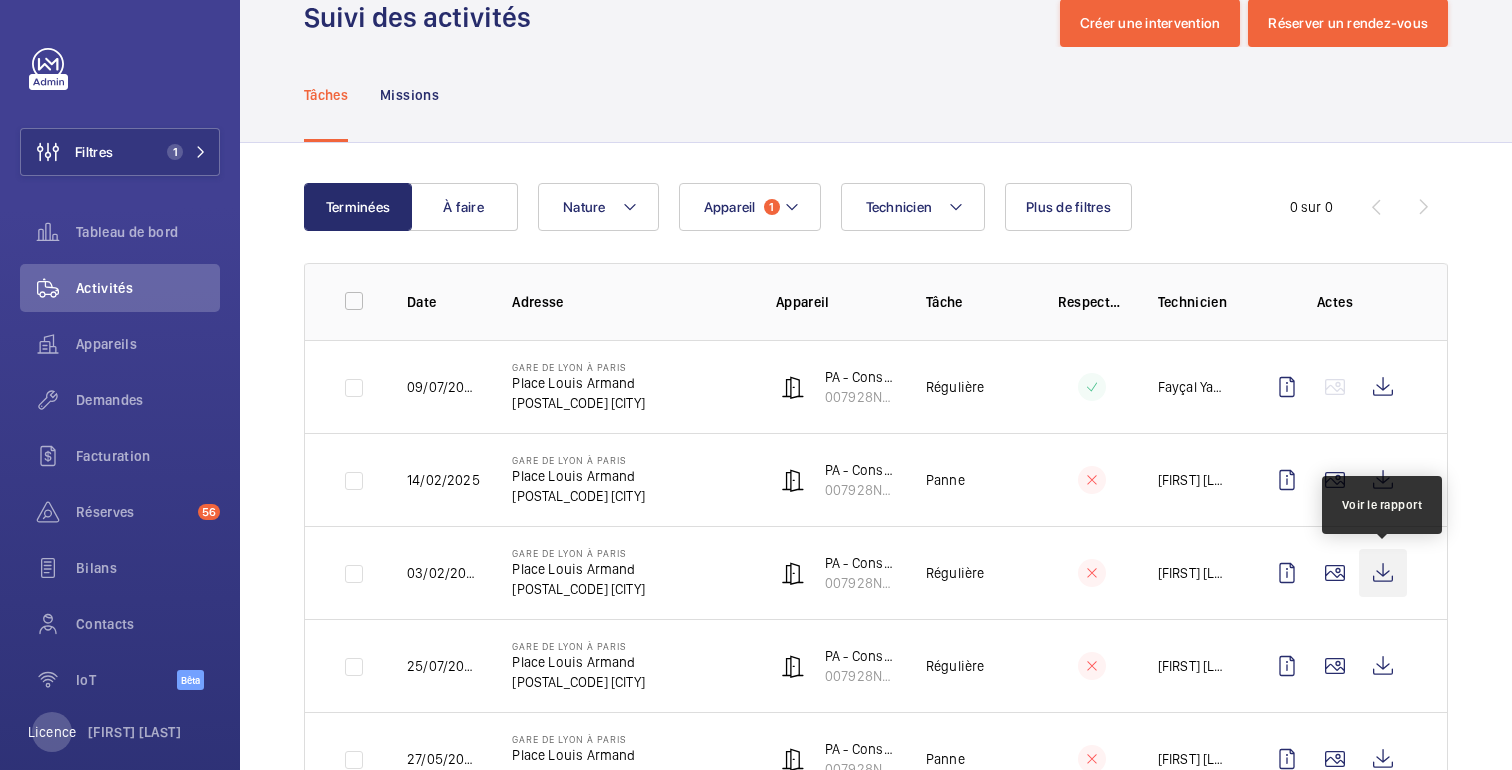 click 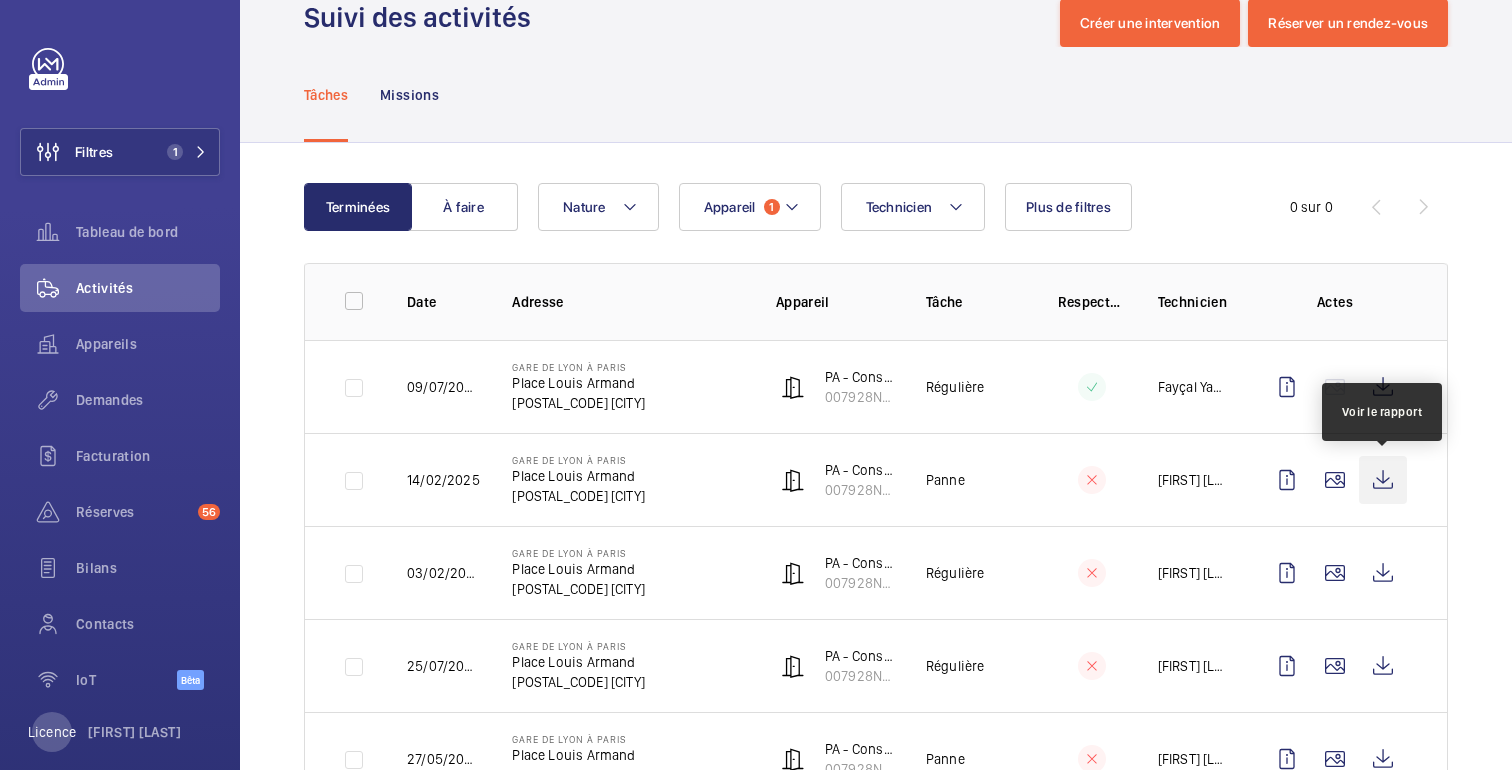 click 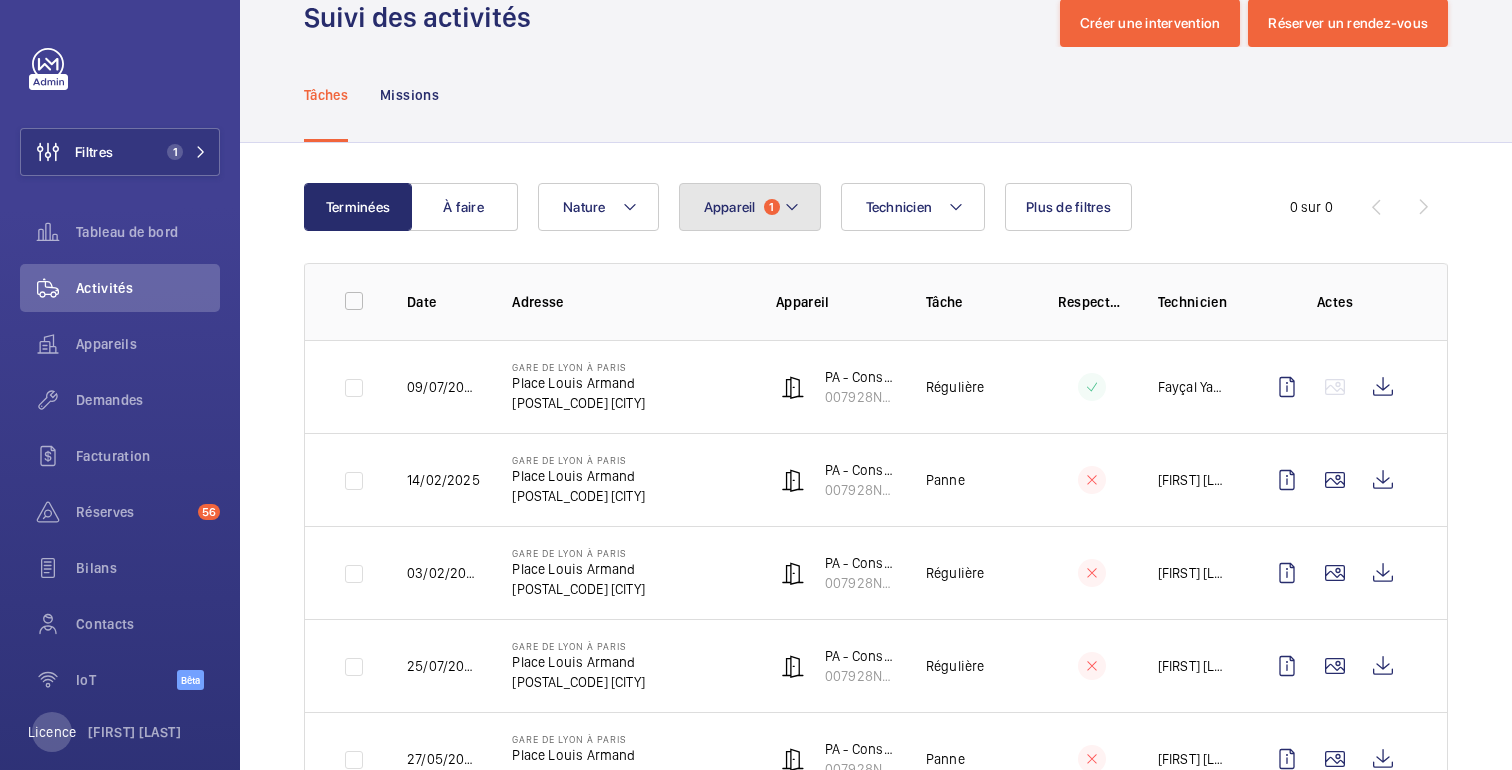click on "Appareil 1" 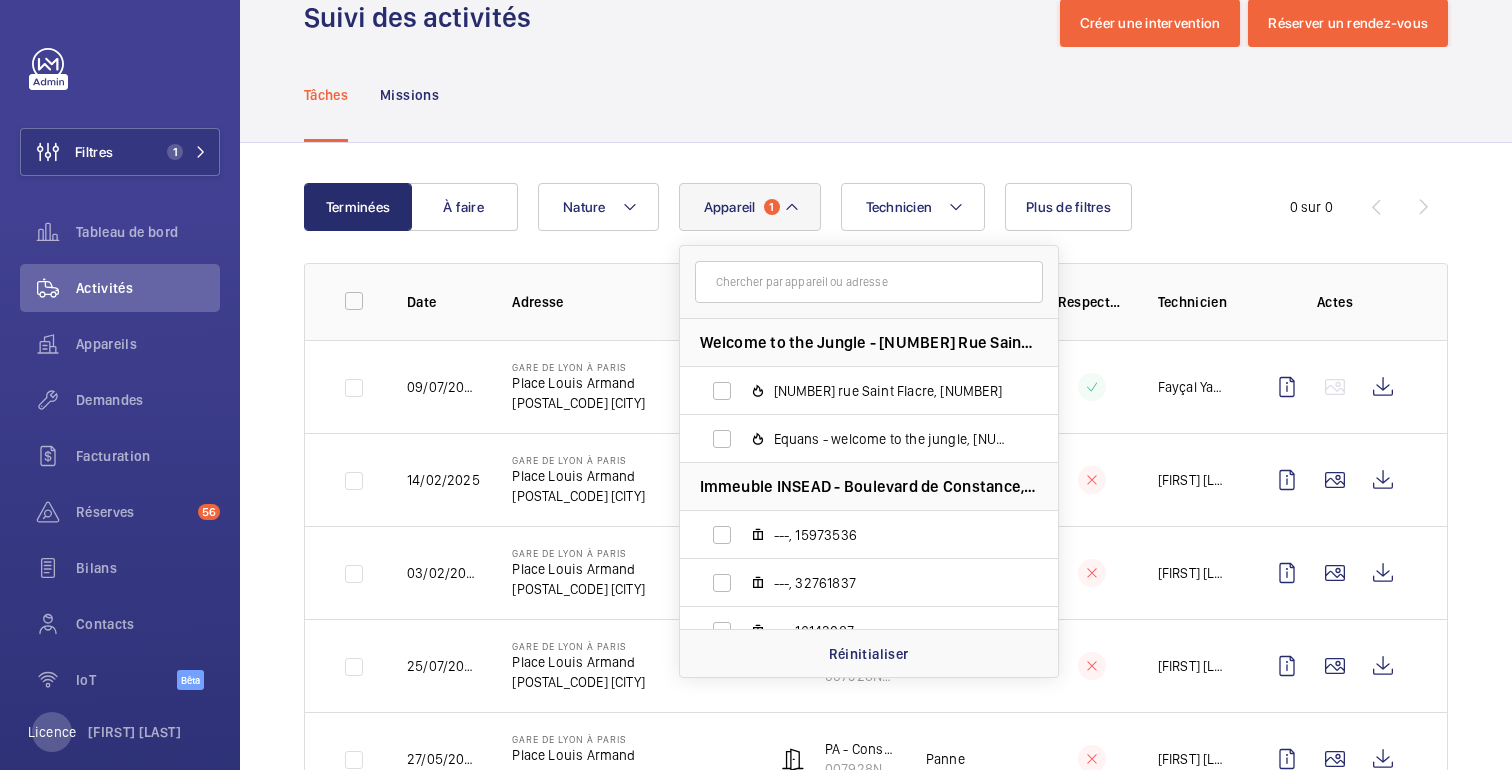 click on "Technicien Appareil 1 Welcome to the Jungle - [NUMBER] Rue Saint-Fiacre, [POSTAL_CODE] [CITY] [NUMBER] rue Saint FIacre, [NUMBER] Equans - welcome to the jungle, [NUMBER] Immeuble INSEAD - Boulevard de Constance, [POSTAL_CODE] [CITY] ---
, [NUMBER] ---
, [NUMBER] ---
, [NUMBER] ---
, [NUMBER] ---
, [NUMBER] ---
, [NUMBER] ---
, [NUMBER] ---
, [NUMBER] ---
, [NUMBER] Réinitialiser  Nature Plus de filtres" 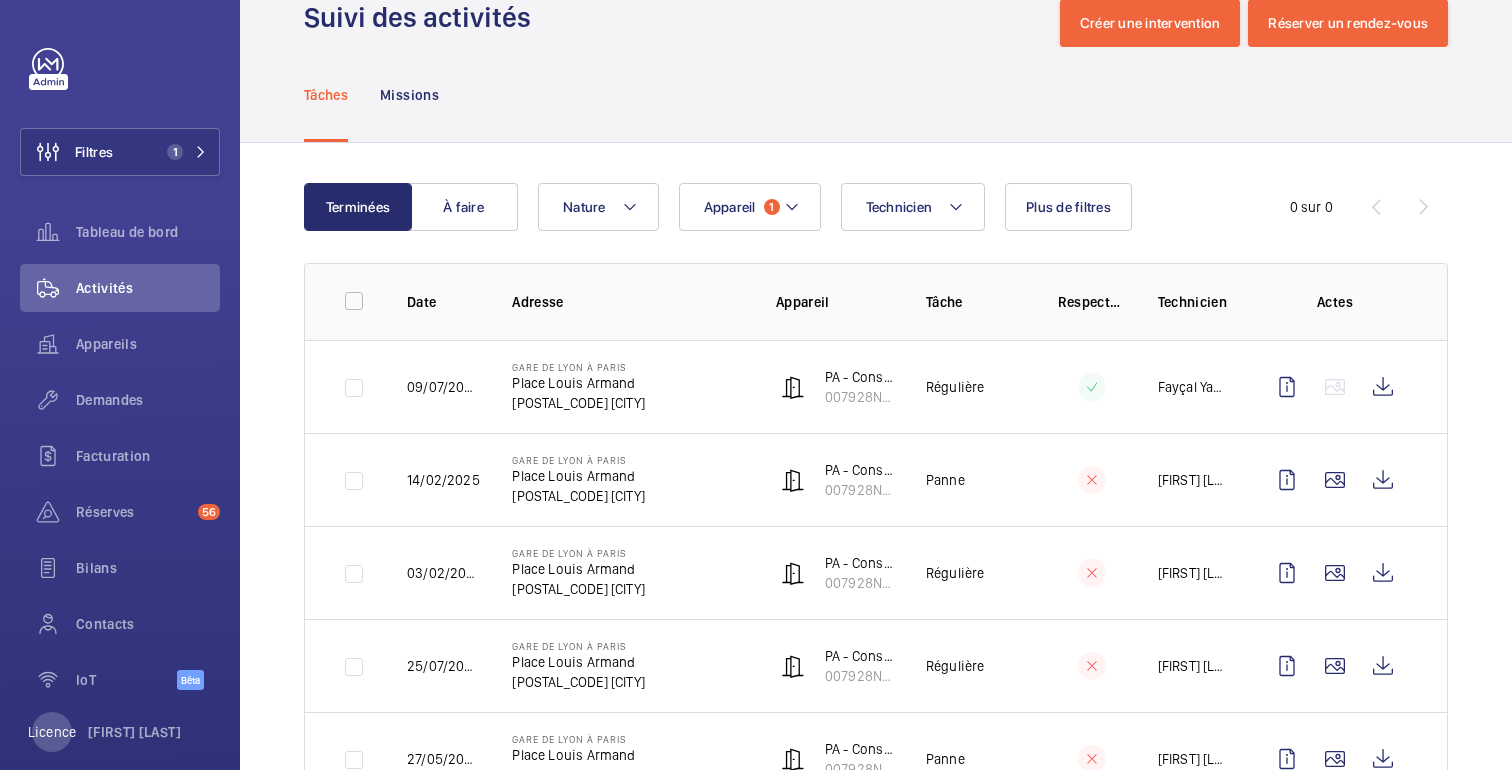 click on "[CITY] Gare de Lyon à Paris Place Louis Armand [POSTAL_CODE] [CITY]" 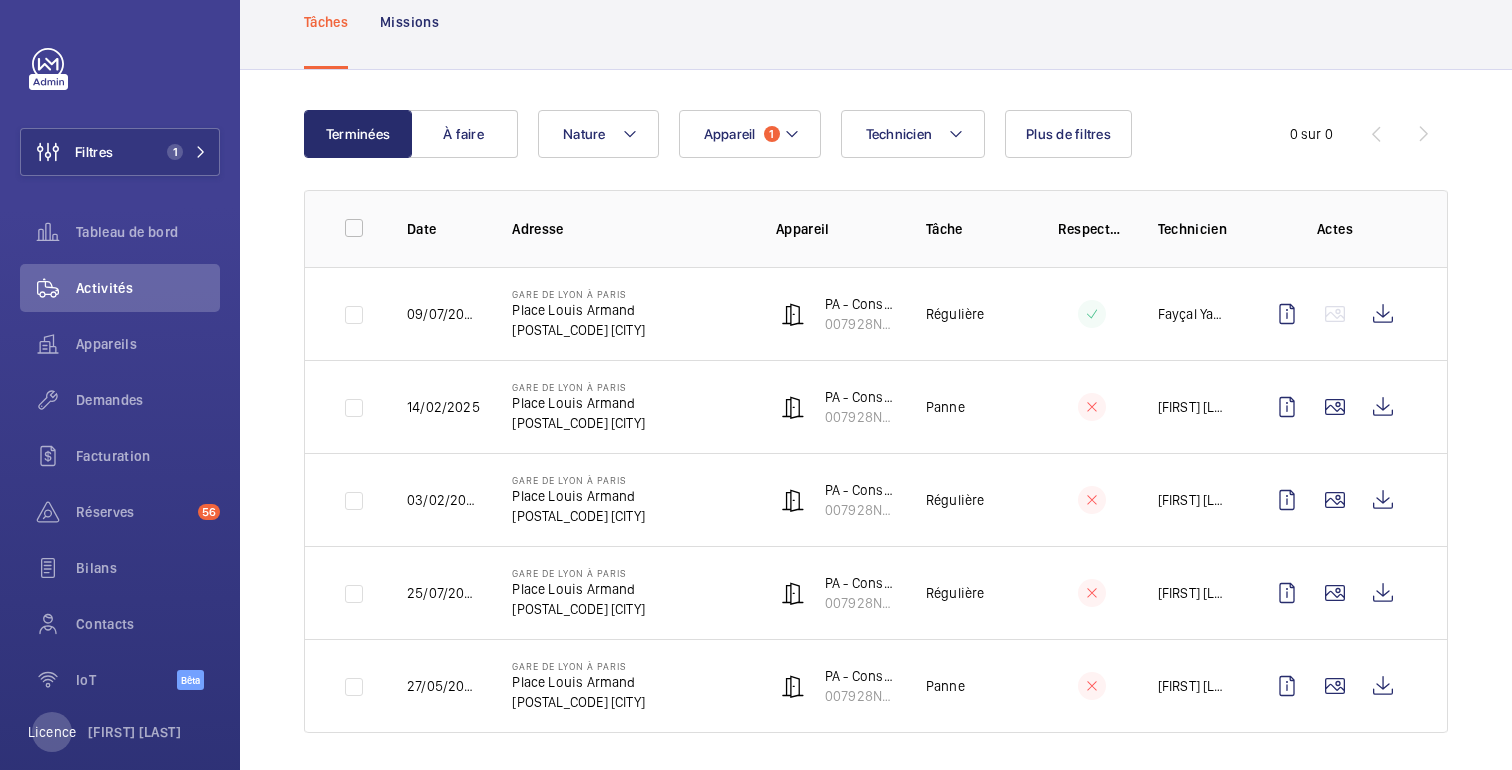 scroll, scrollTop: 126, scrollLeft: 0, axis: vertical 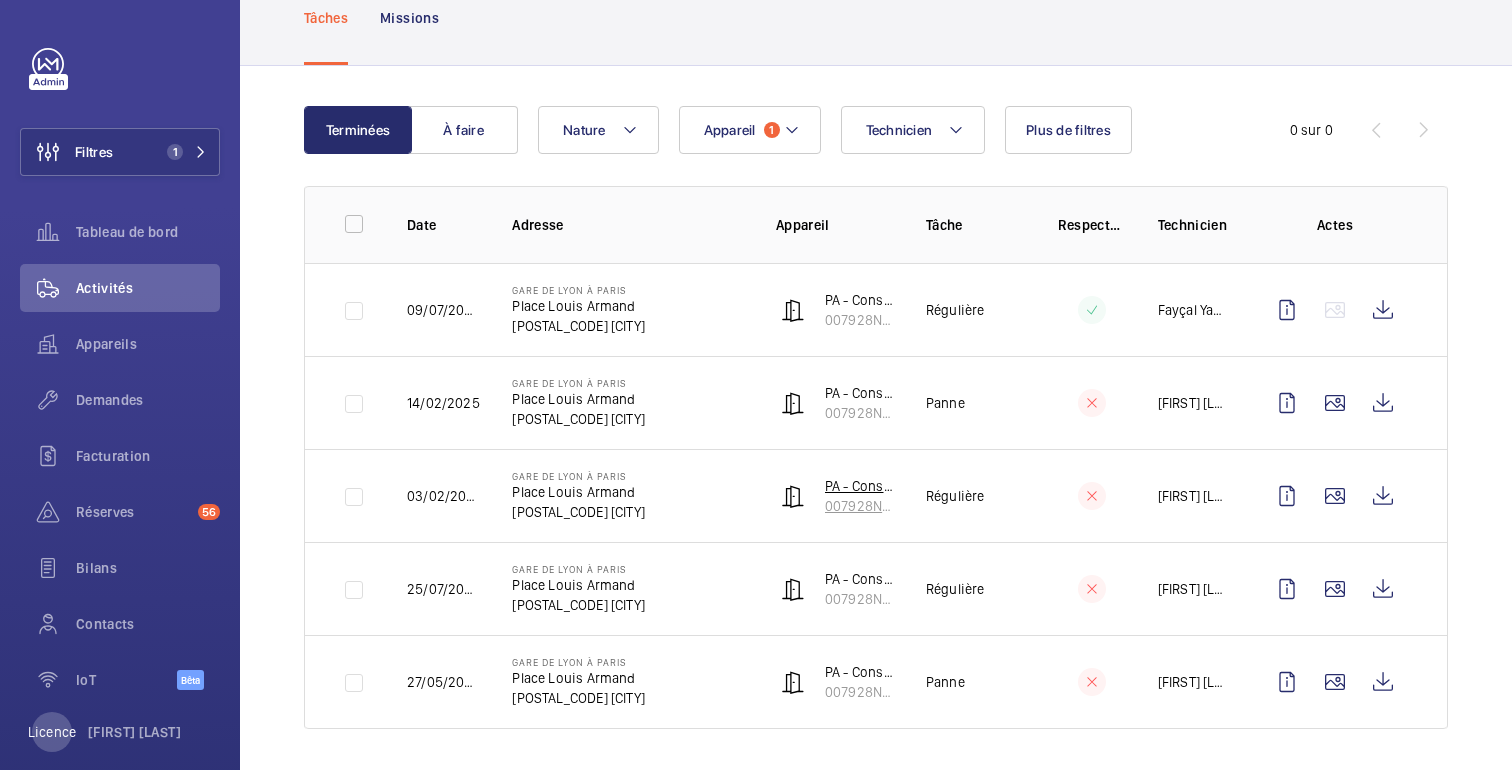 click on "007928N-P-2-60-0-12" 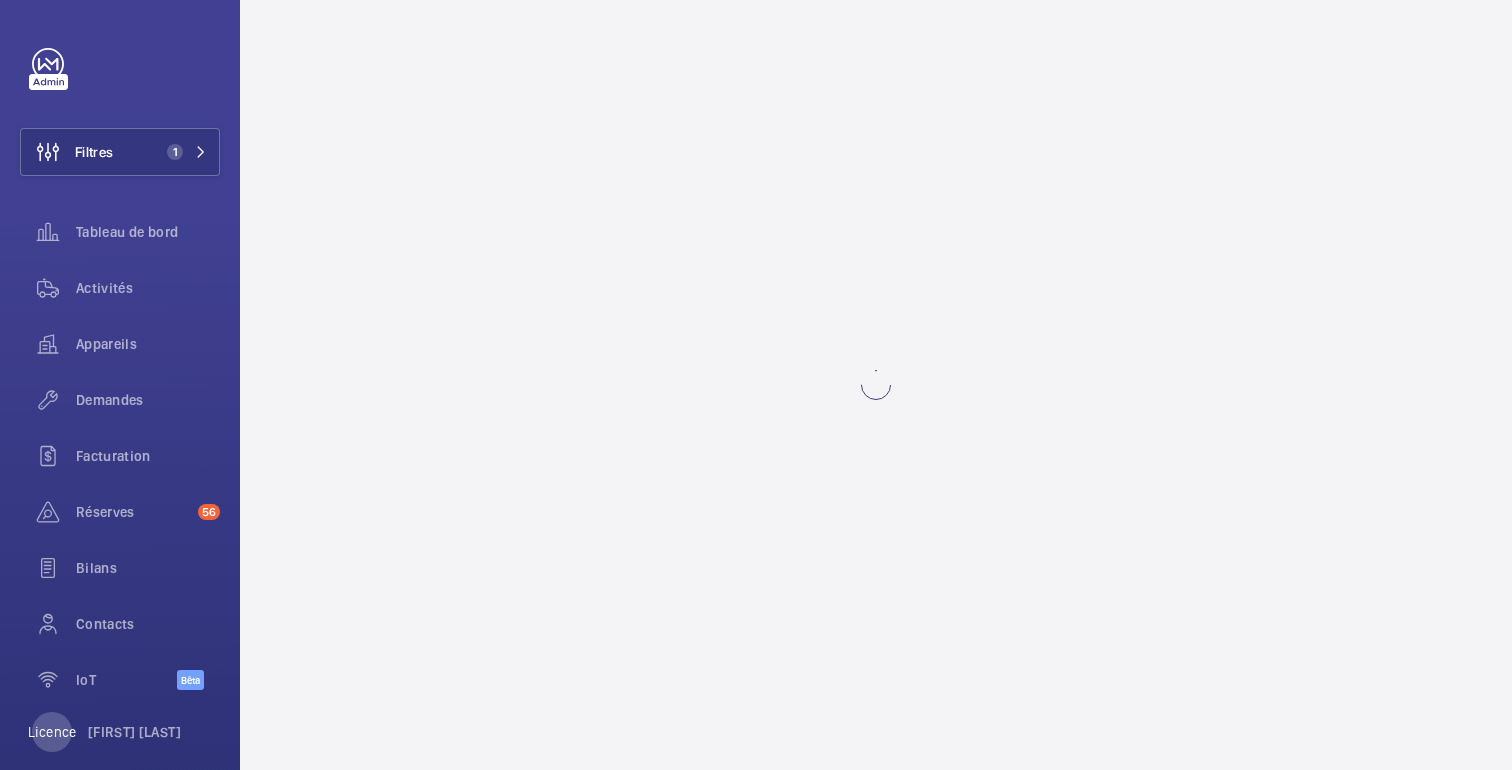 scroll, scrollTop: 0, scrollLeft: 0, axis: both 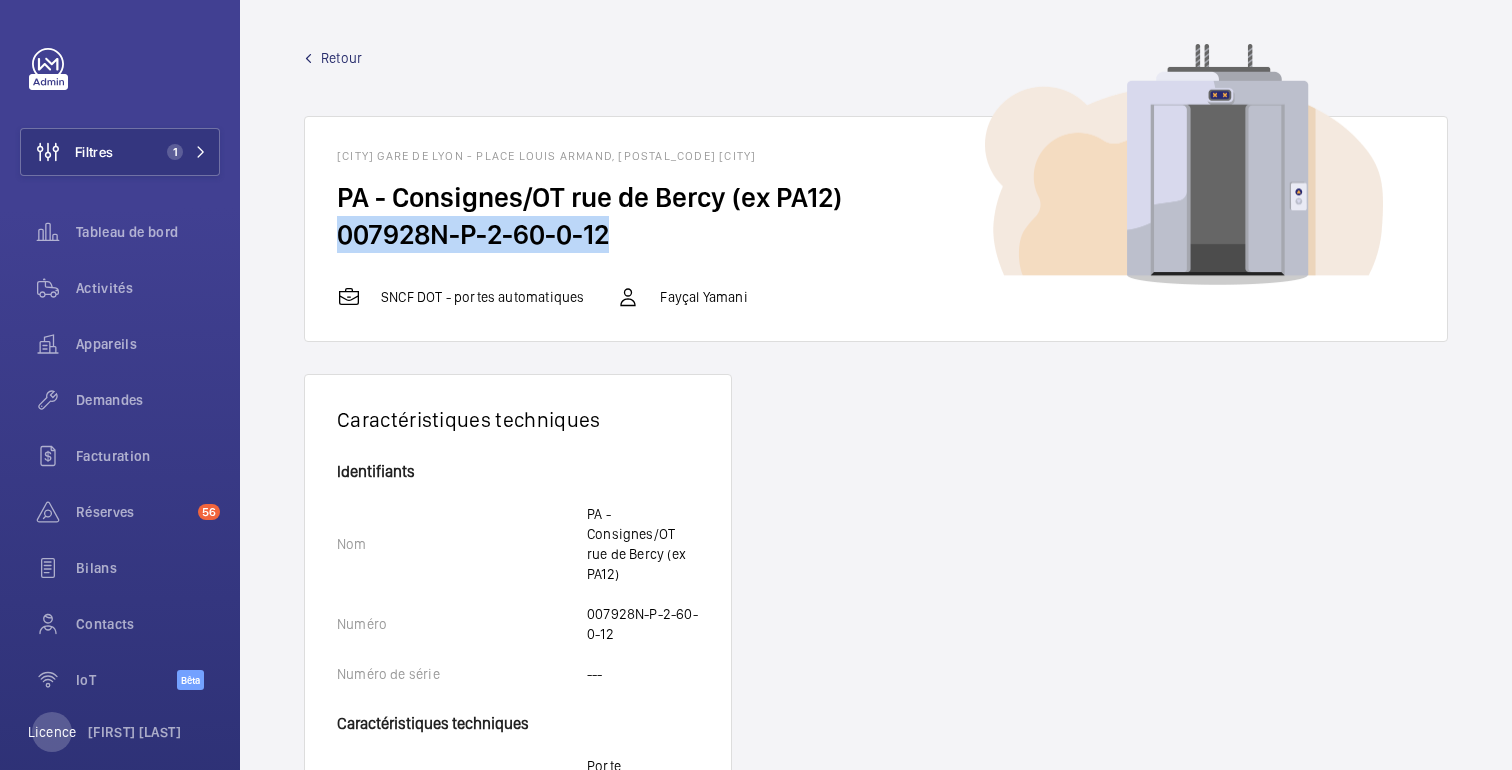 drag, startPoint x: 616, startPoint y: 232, endPoint x: 330, endPoint y: 250, distance: 286.5659 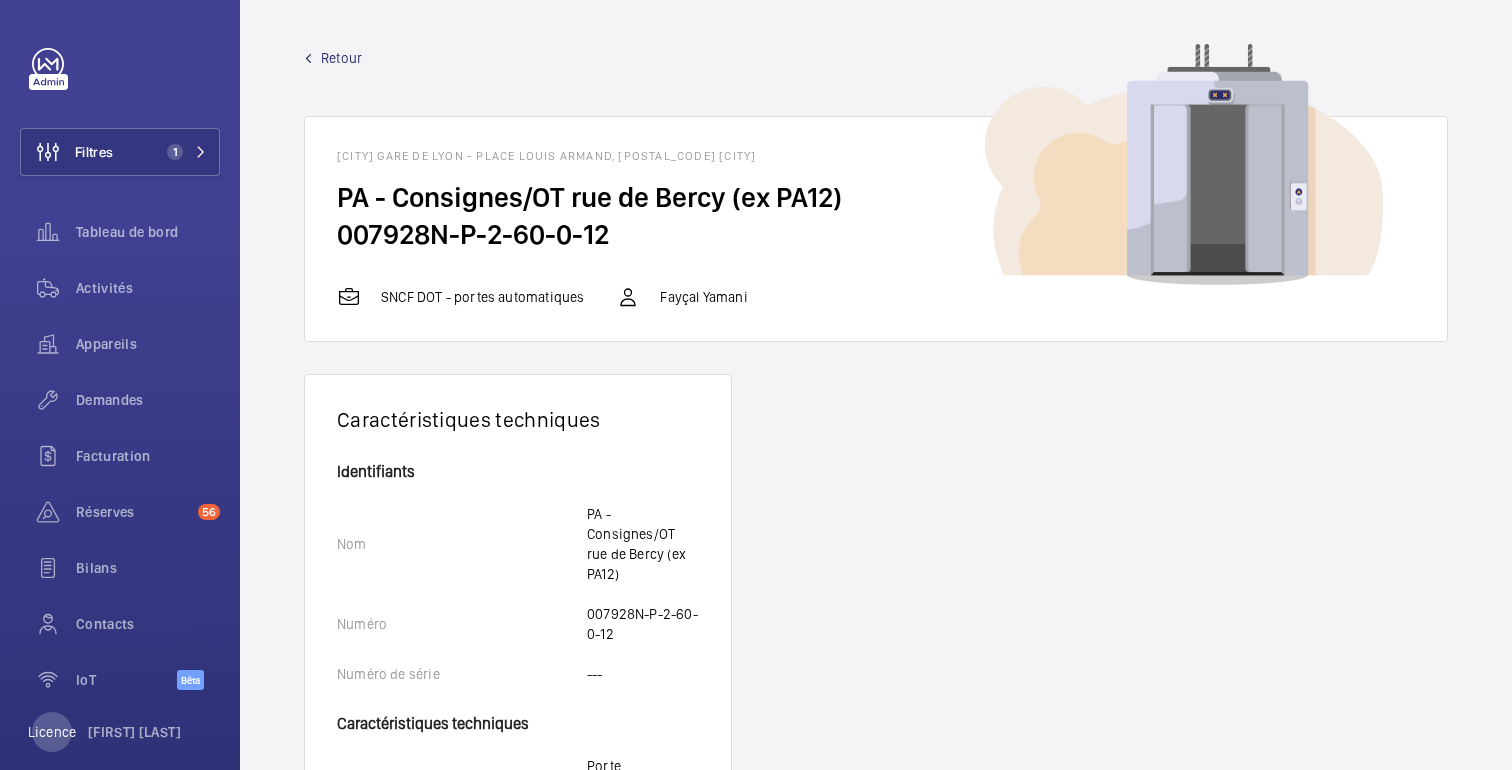 click on "Retour" 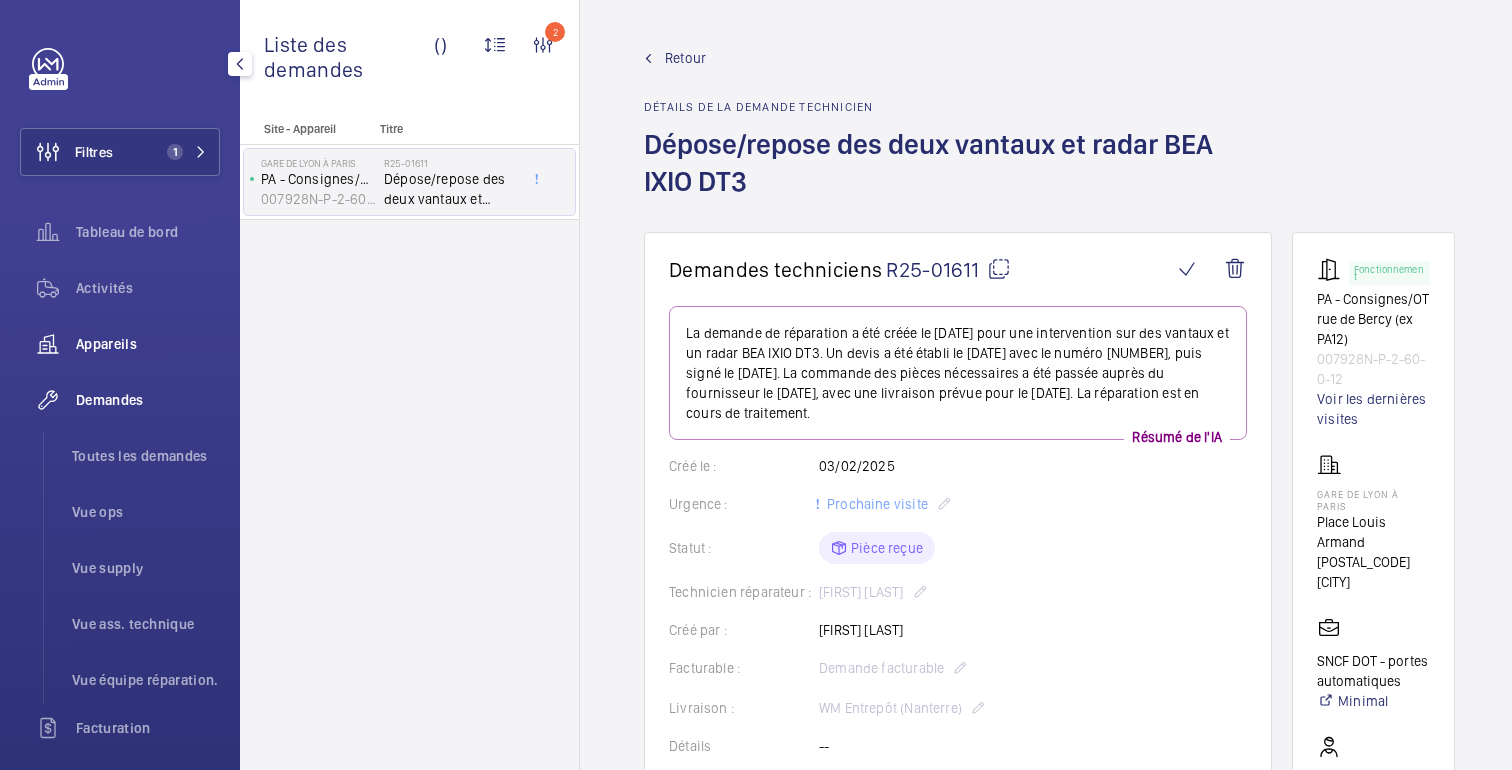 click on "Appareils" 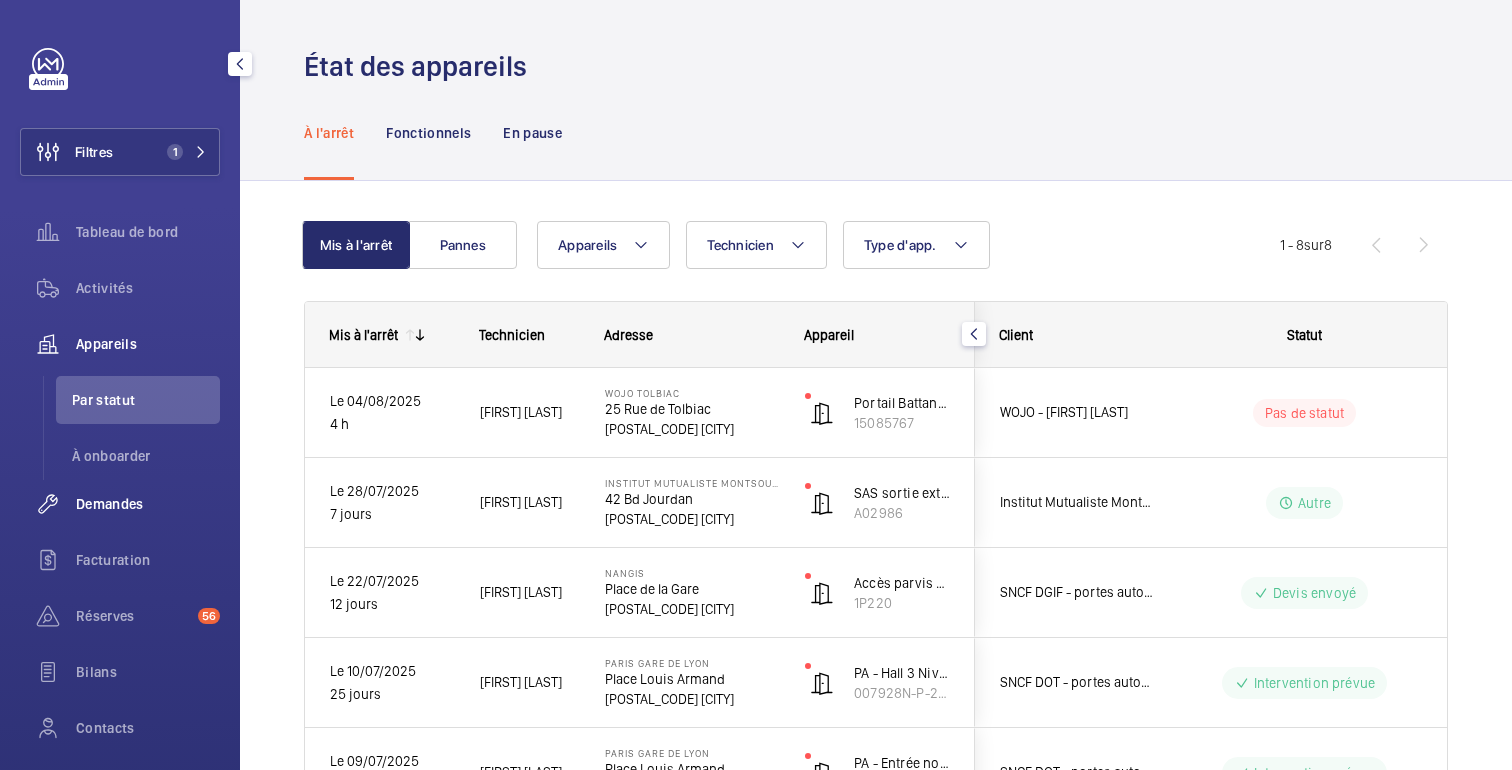 click on "Demandes" 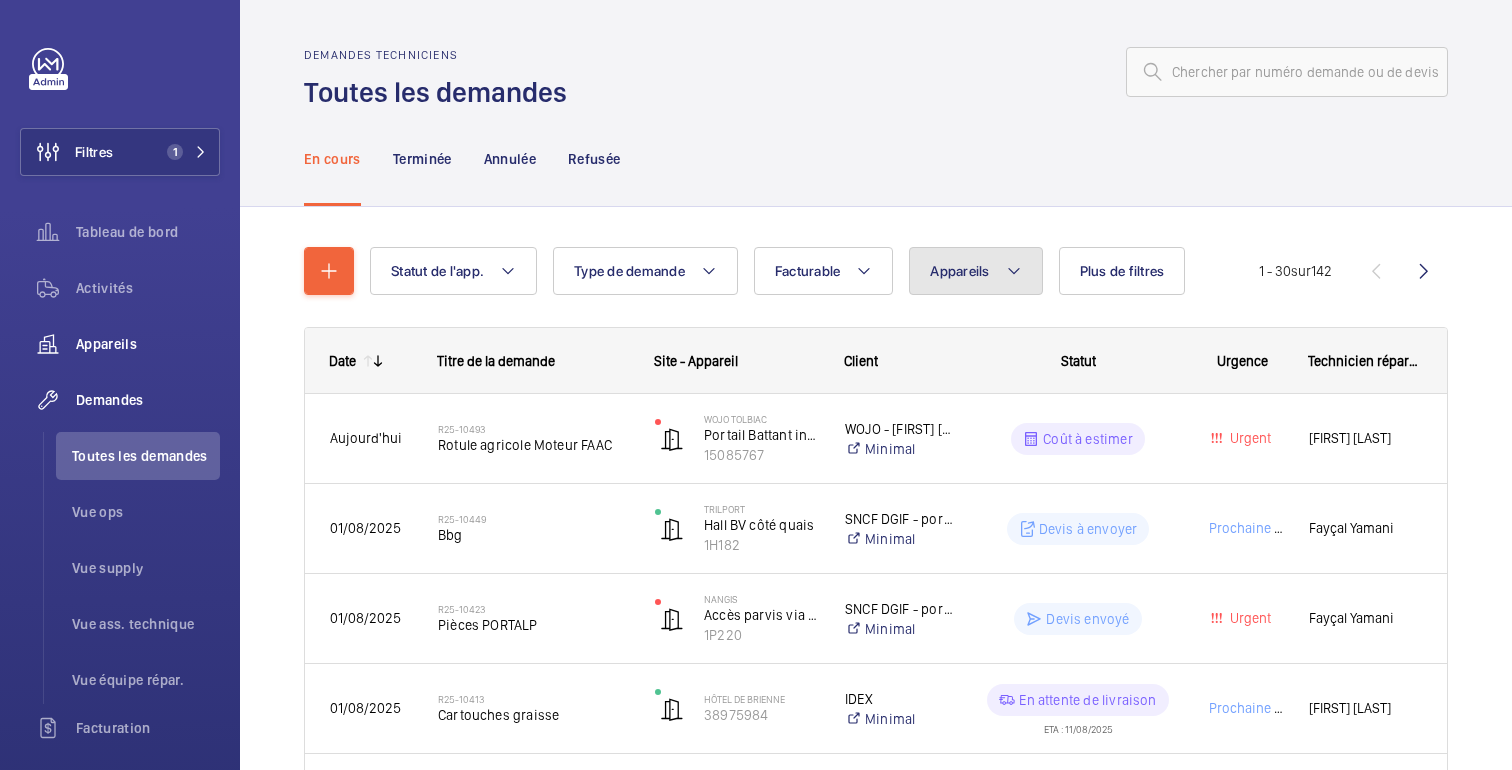 click on "Appareils" 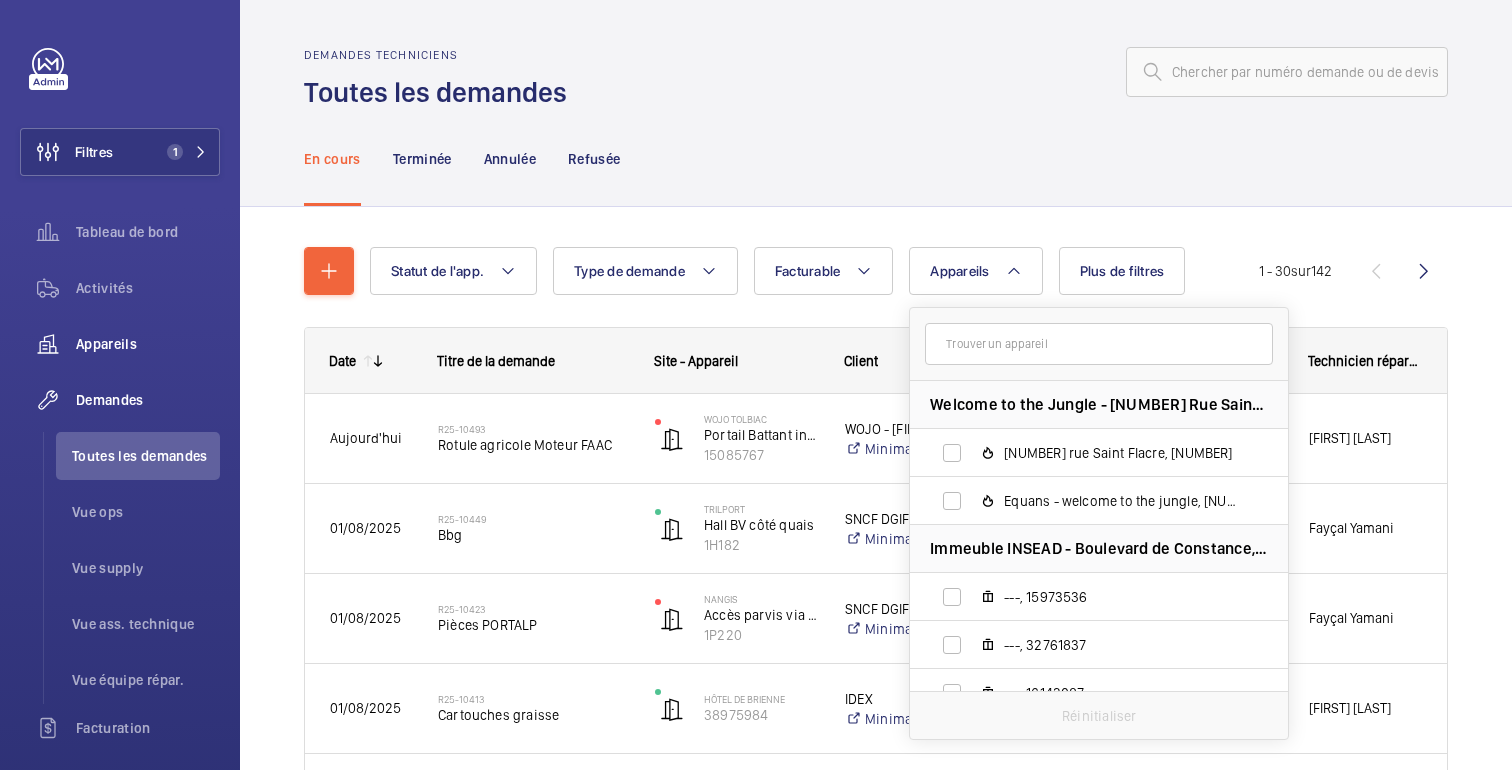 click 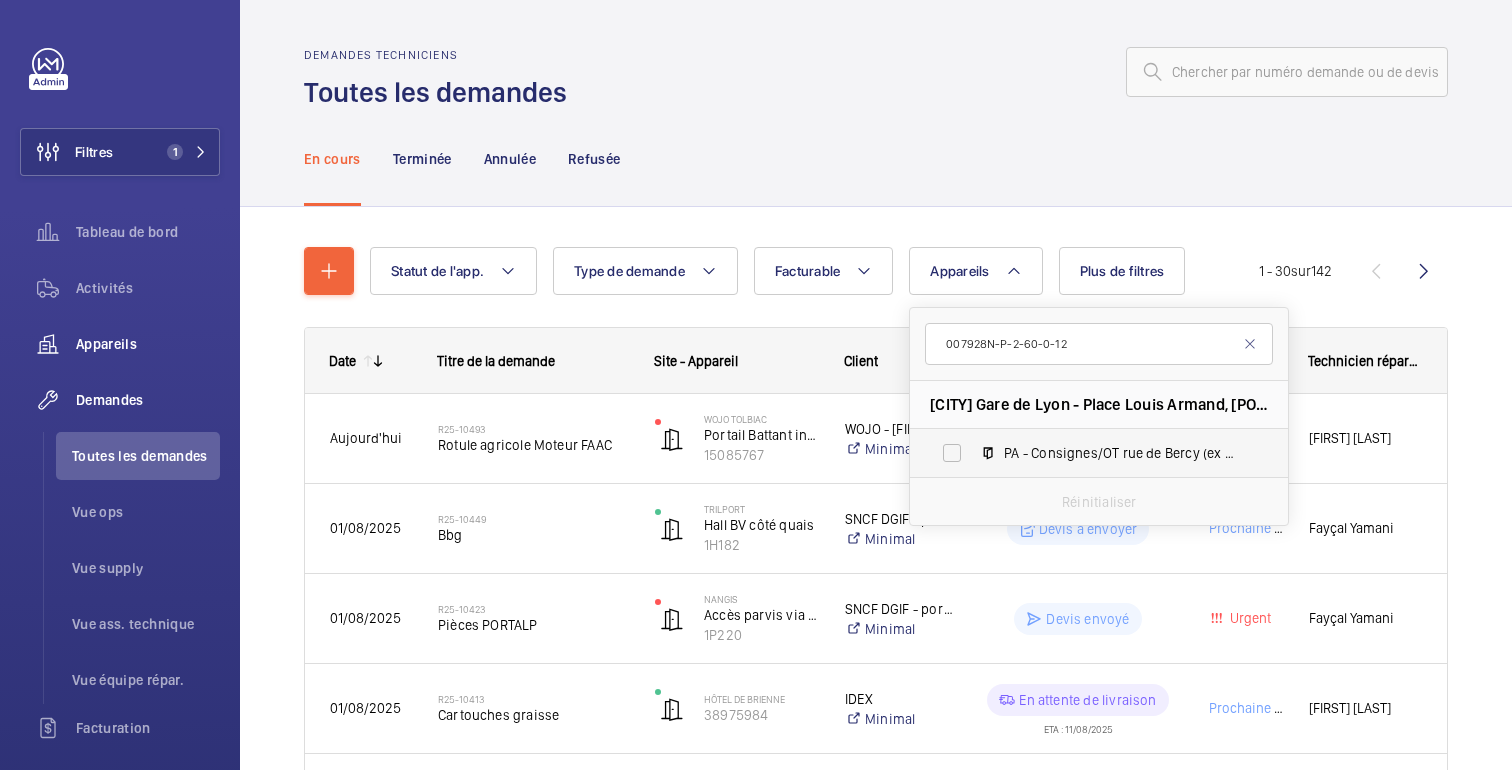 type on "007928N-P-2-60-0-12" 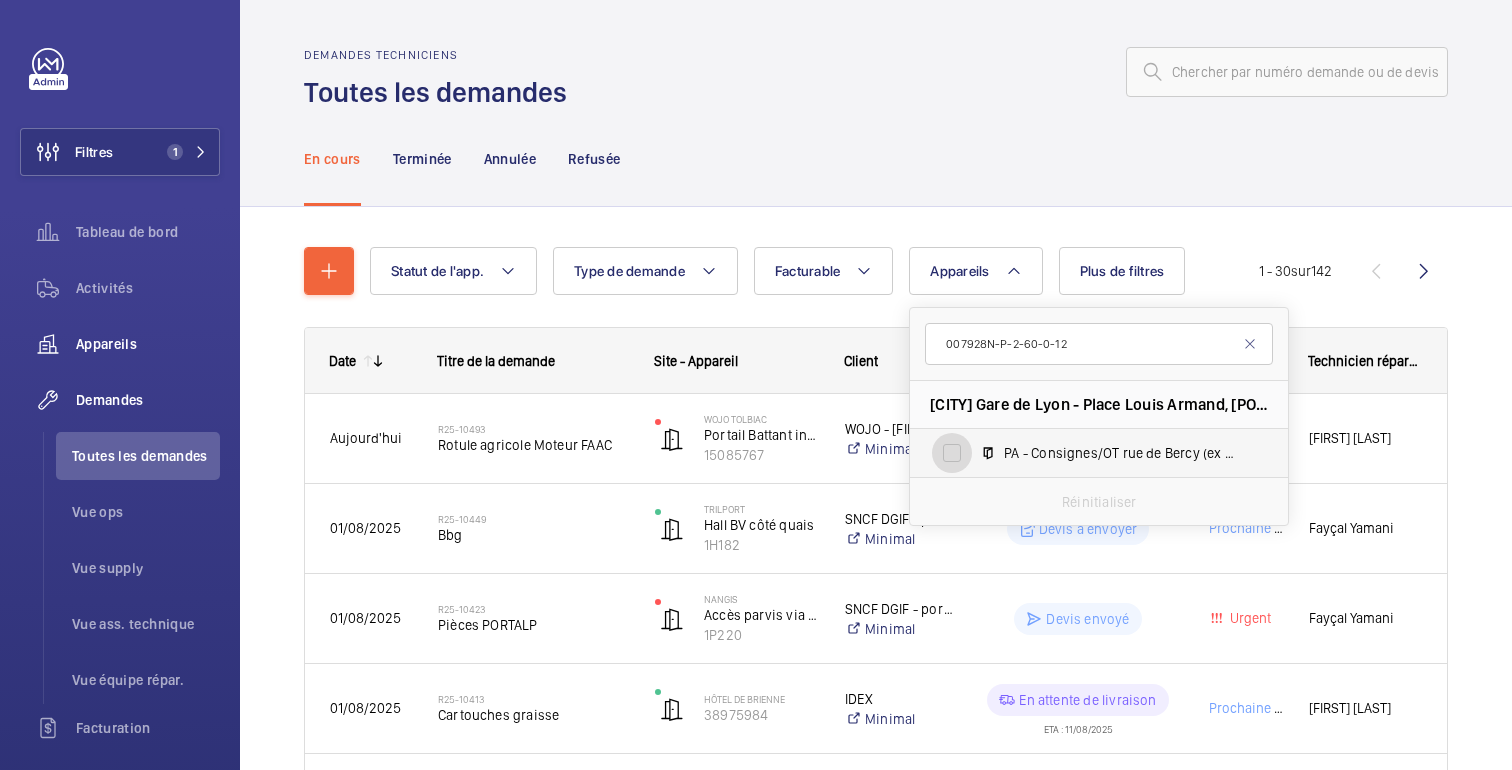 click on "PA - Consignes/OT rue de Bercy (ex PA[NUMBER]),  [NUMBER]" at bounding box center [952, 453] 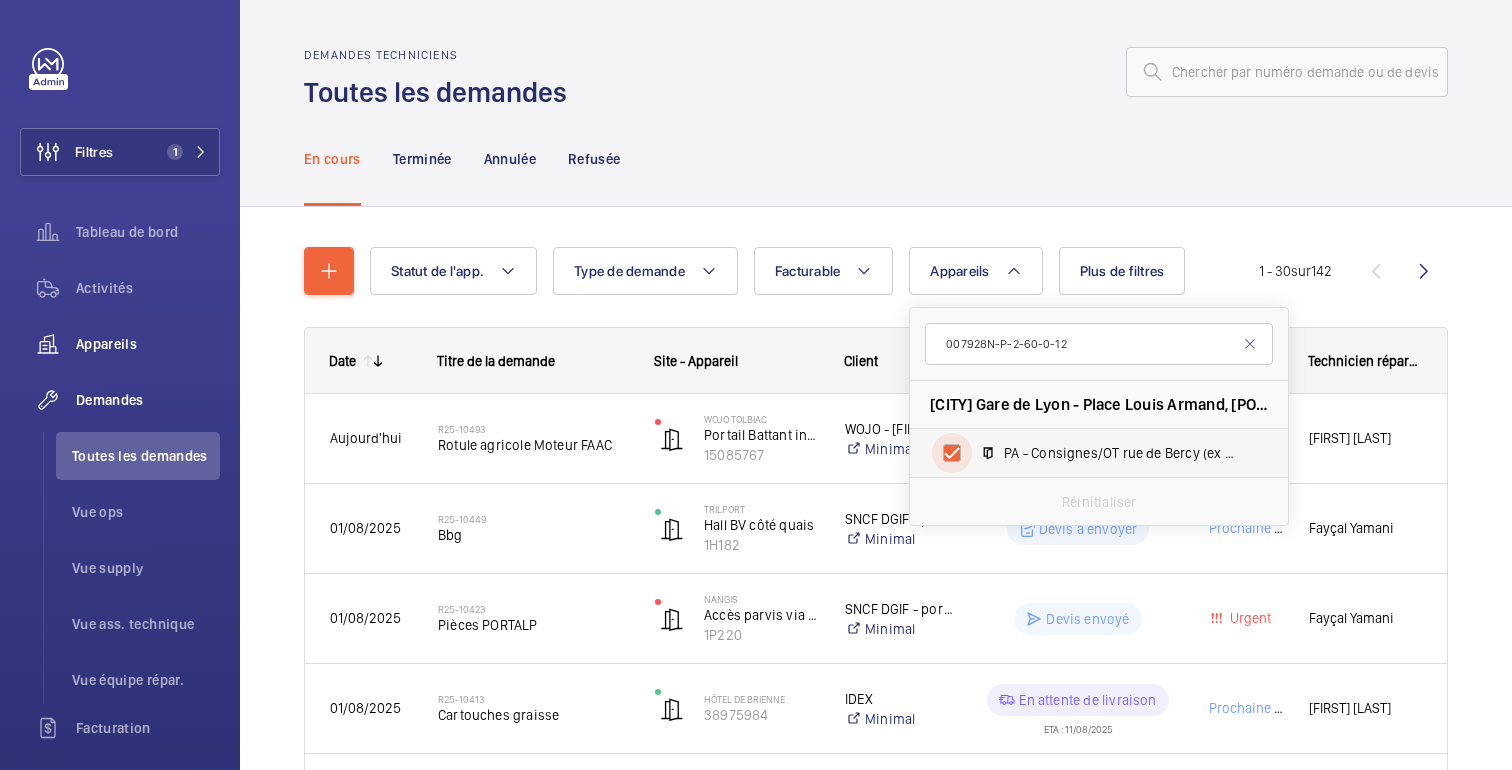 checkbox on "true" 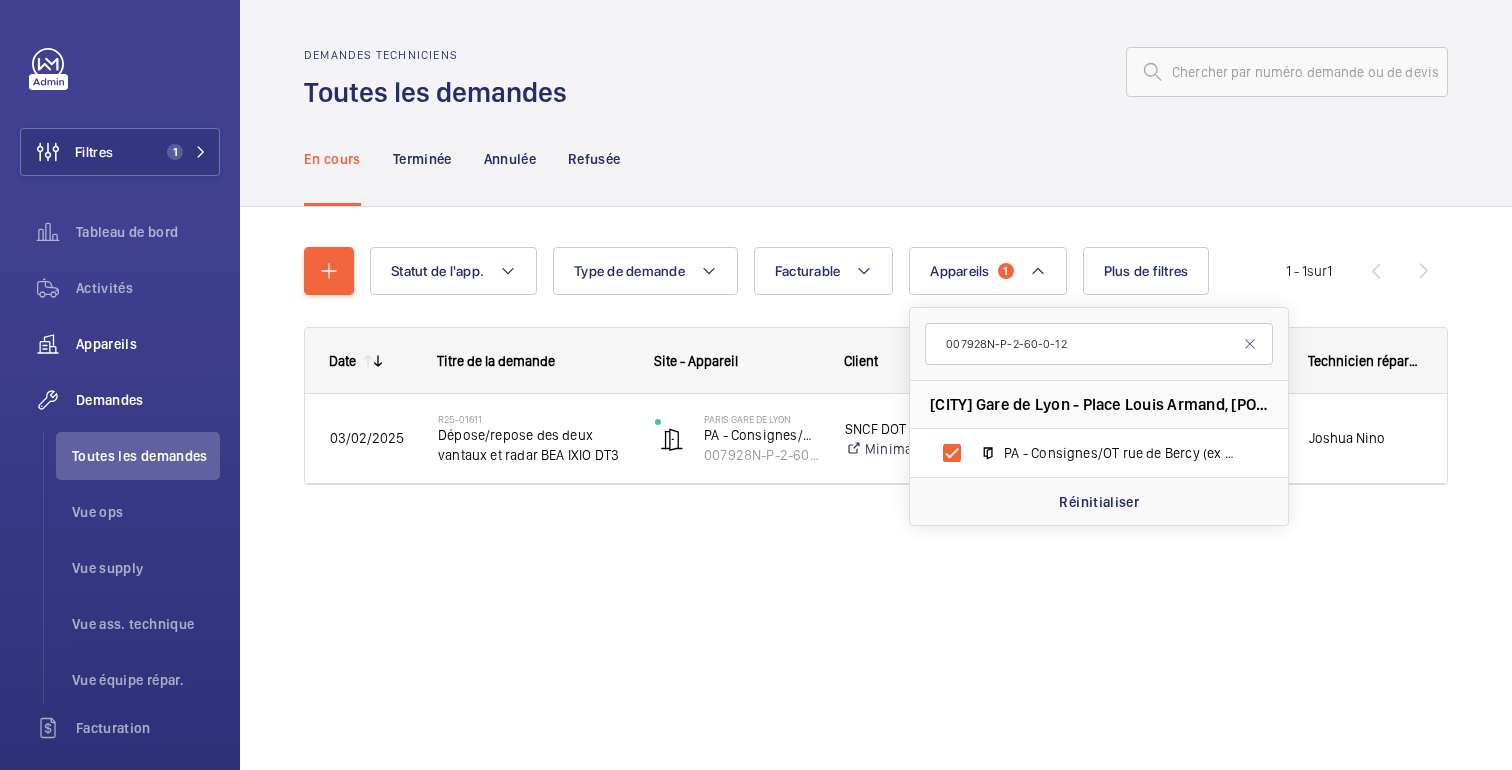 click on "En cours Terminée Annulée Refusée" 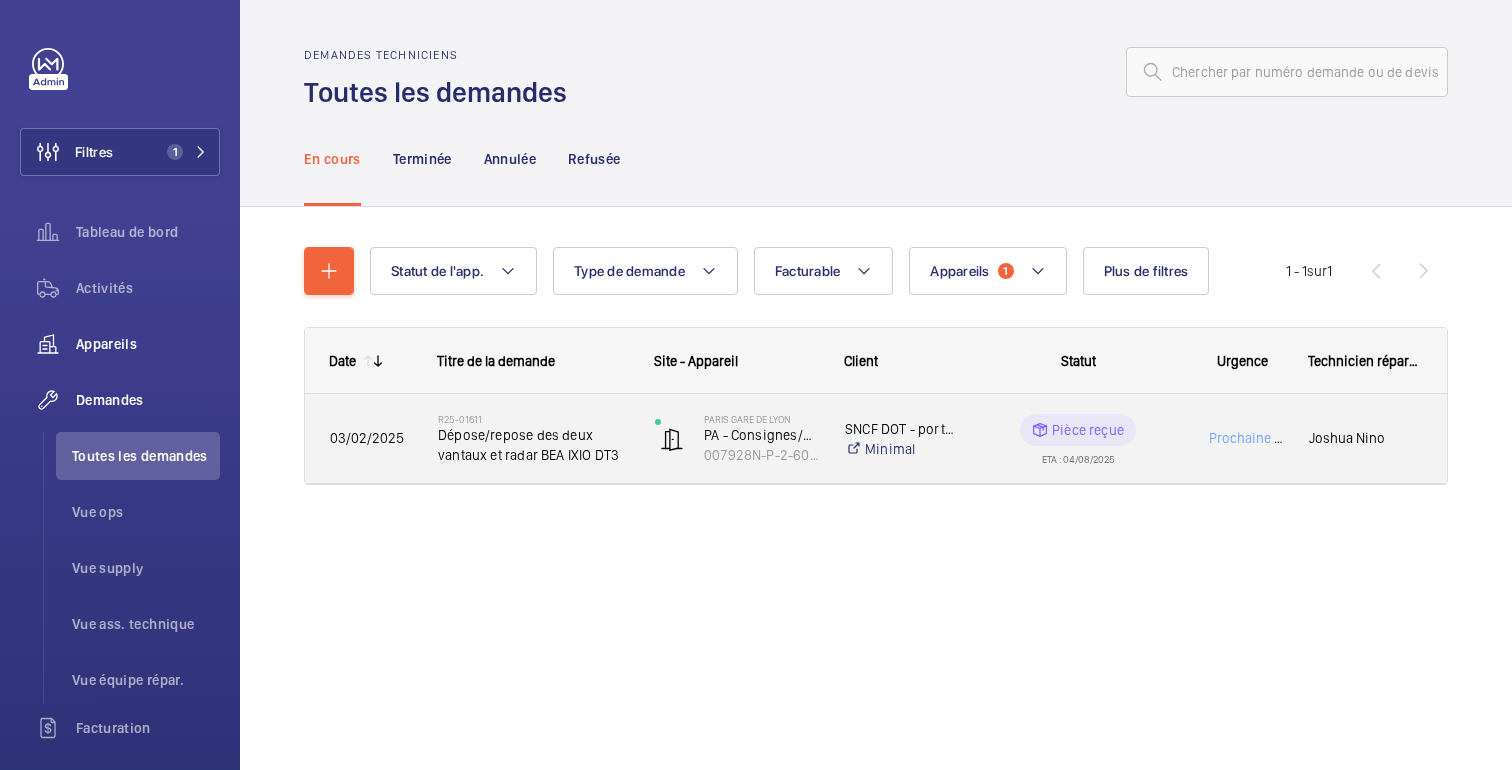 click on "Pièce reçue  ETA : [DATE]" 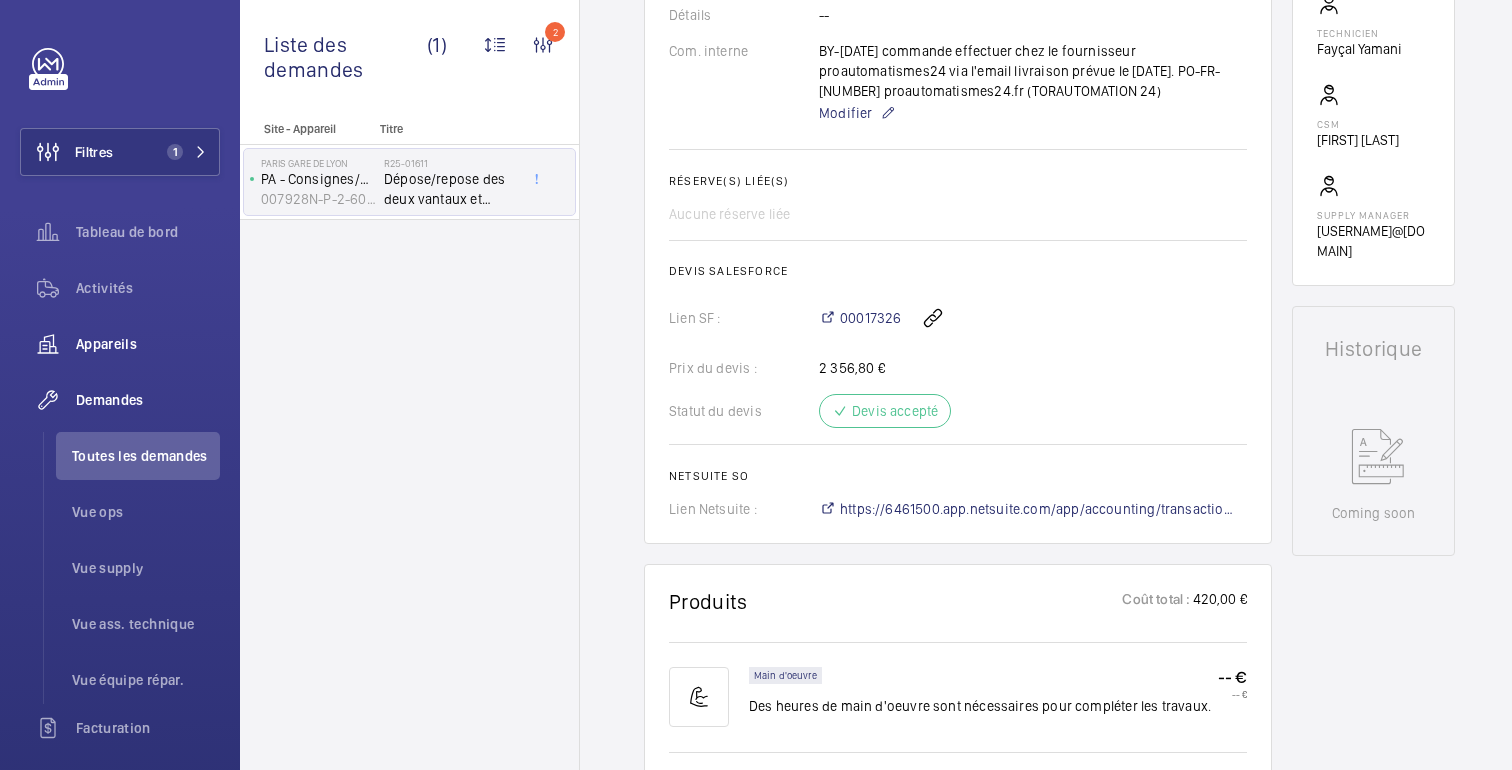scroll, scrollTop: 723, scrollLeft: 0, axis: vertical 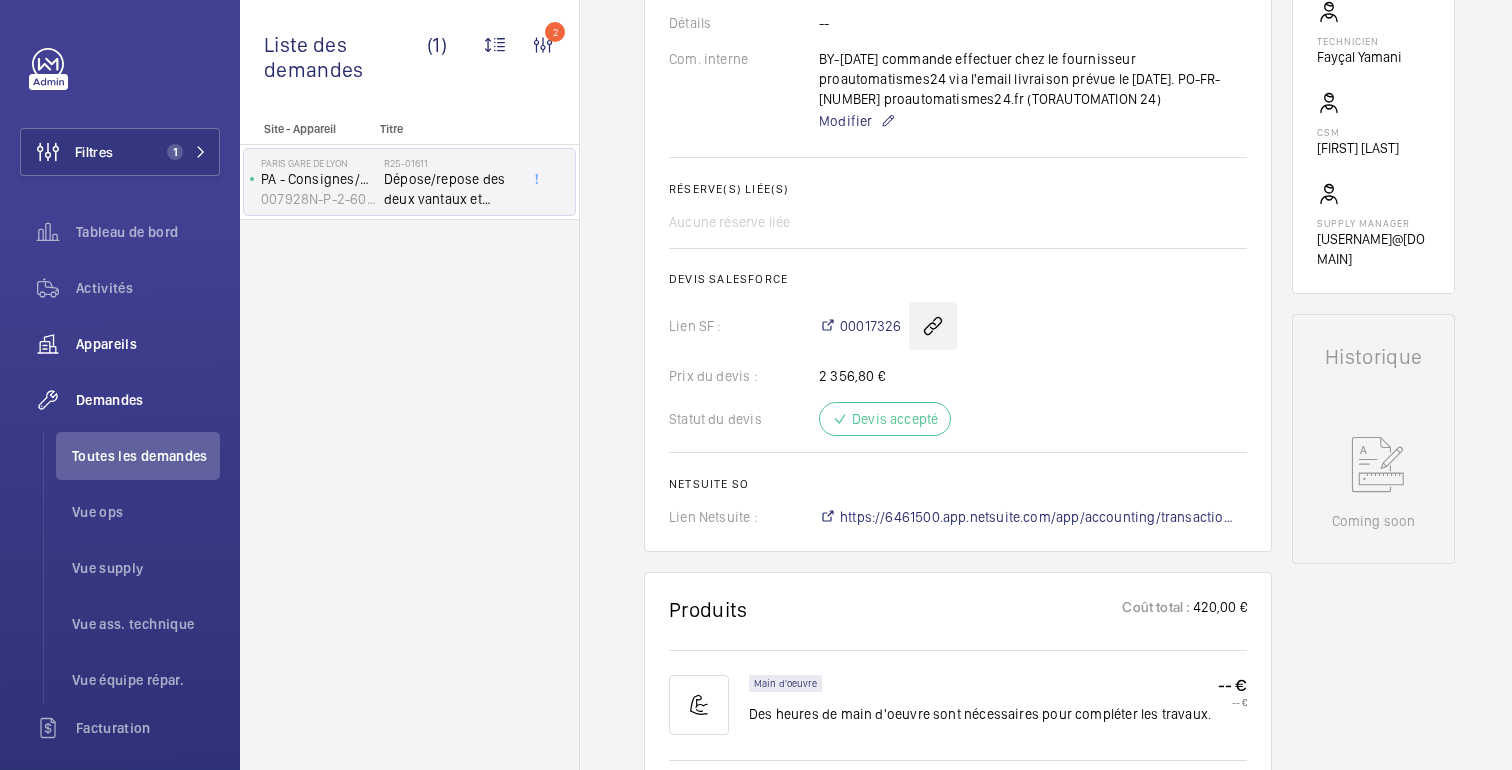click 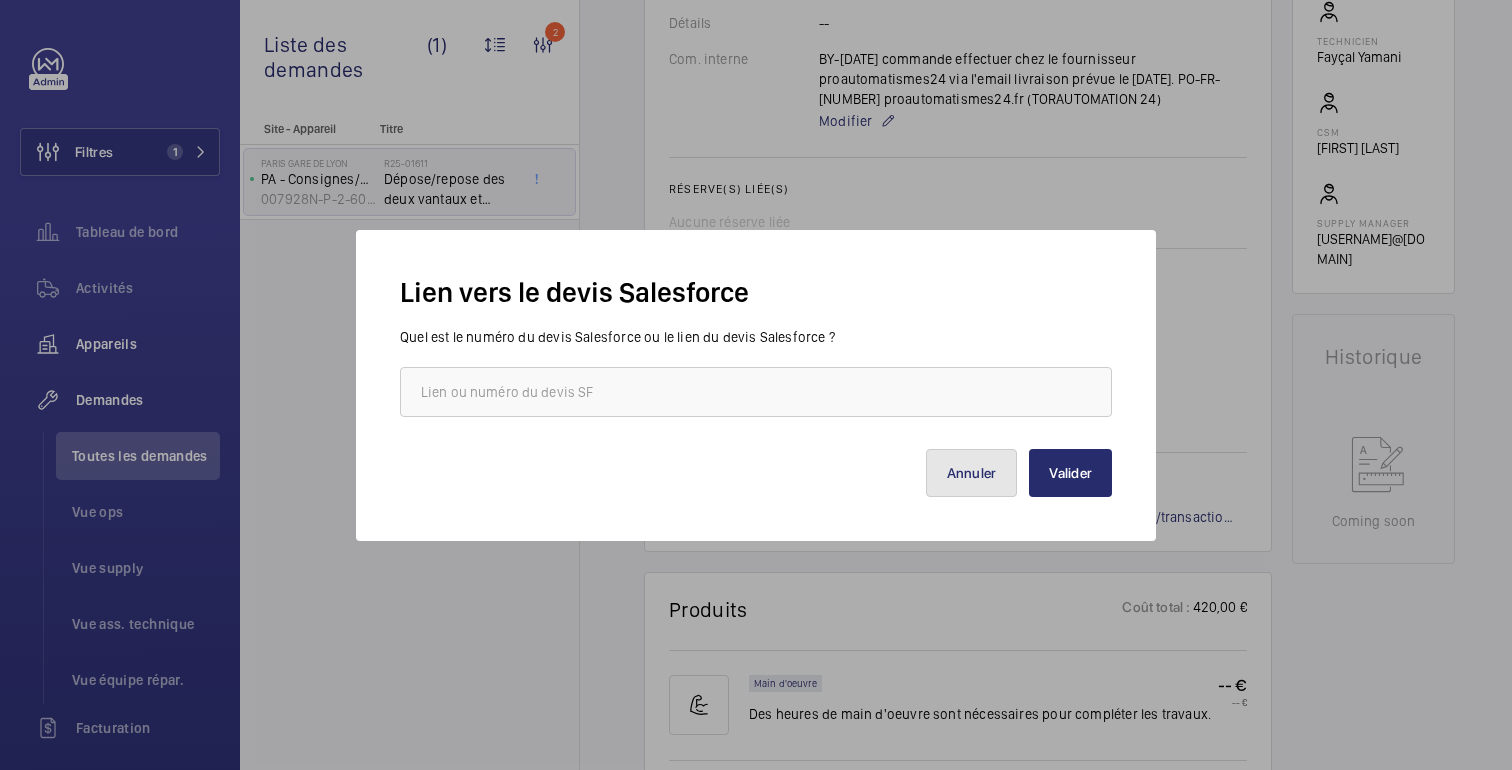 click on "Annuler" at bounding box center [972, 473] 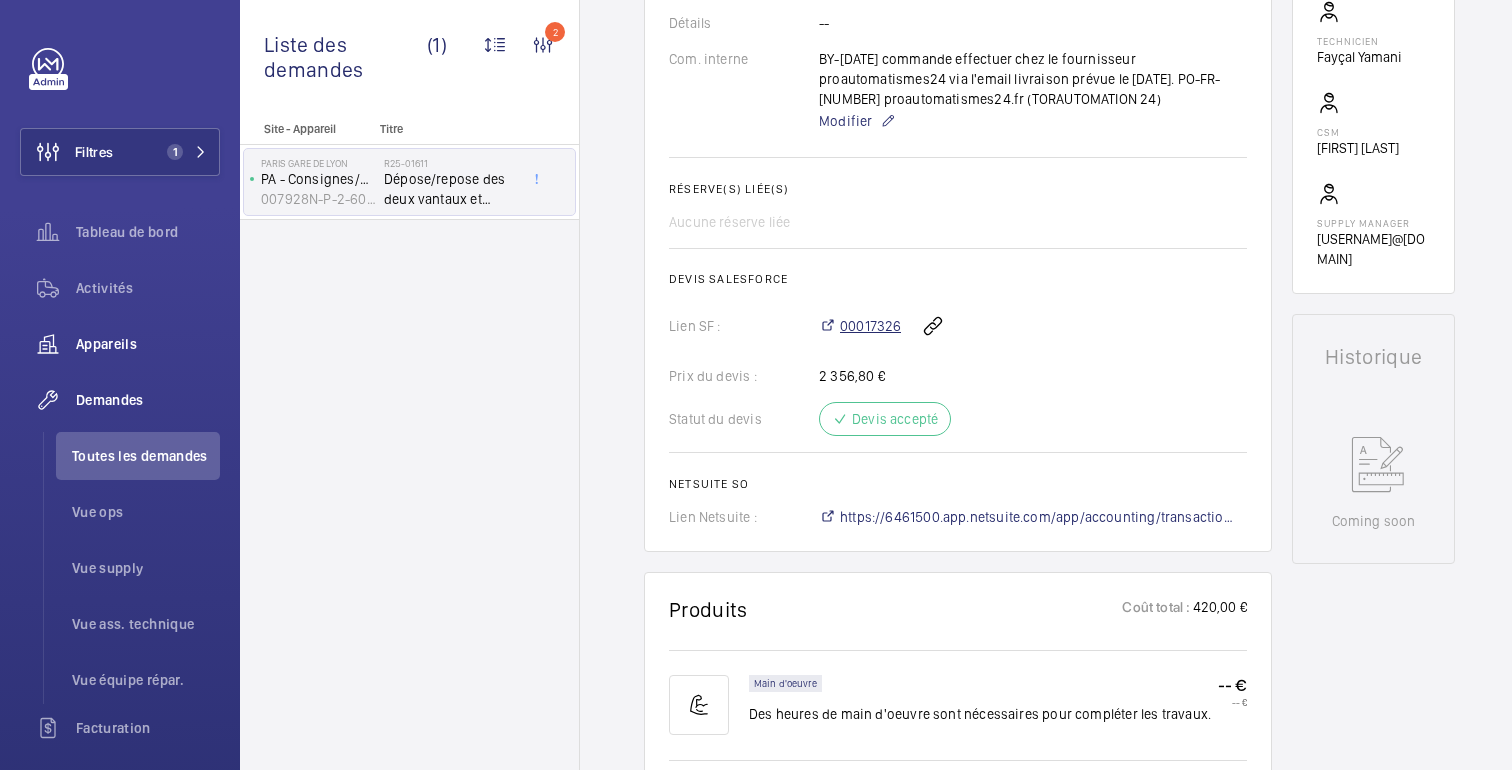 click on "00017326" 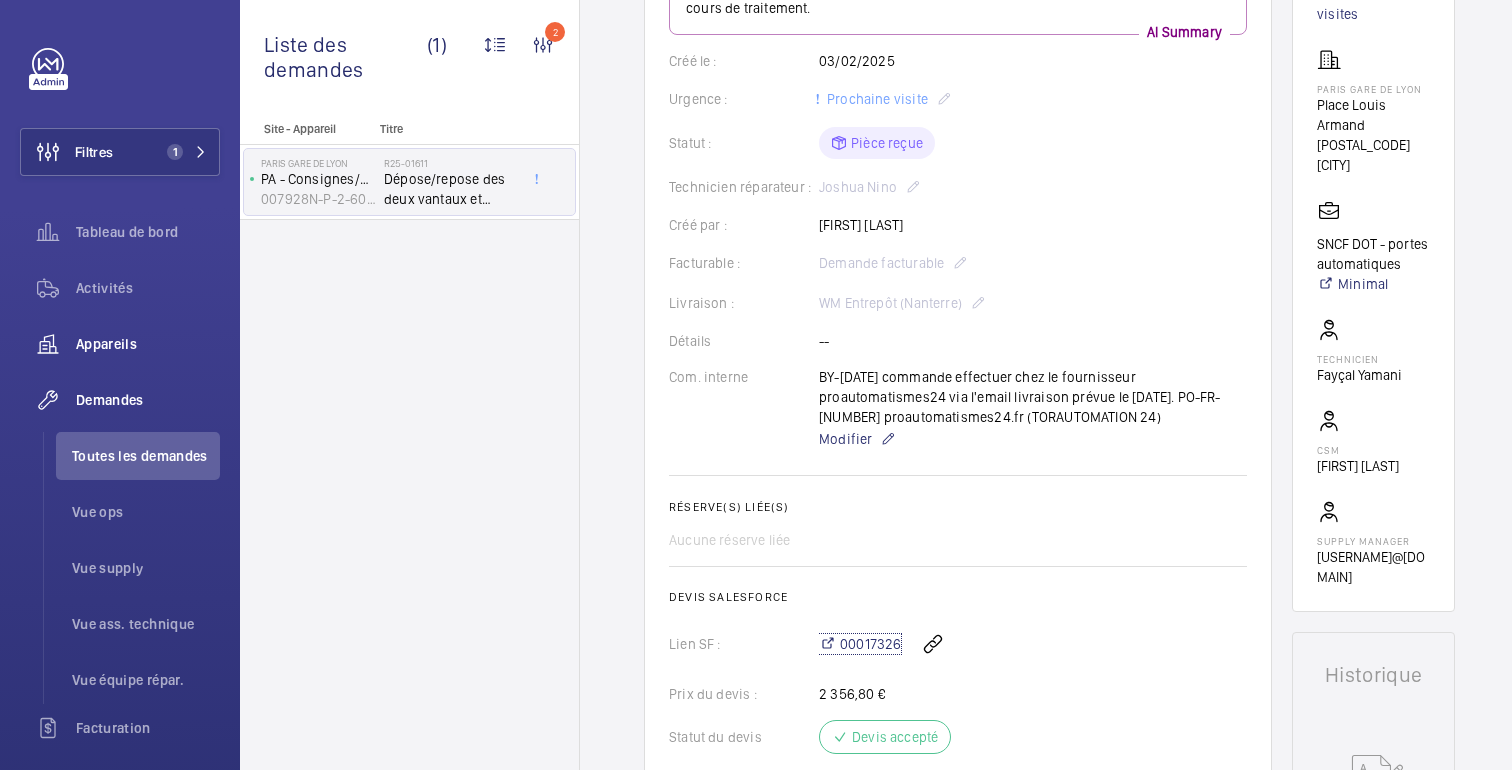 scroll, scrollTop: 0, scrollLeft: 0, axis: both 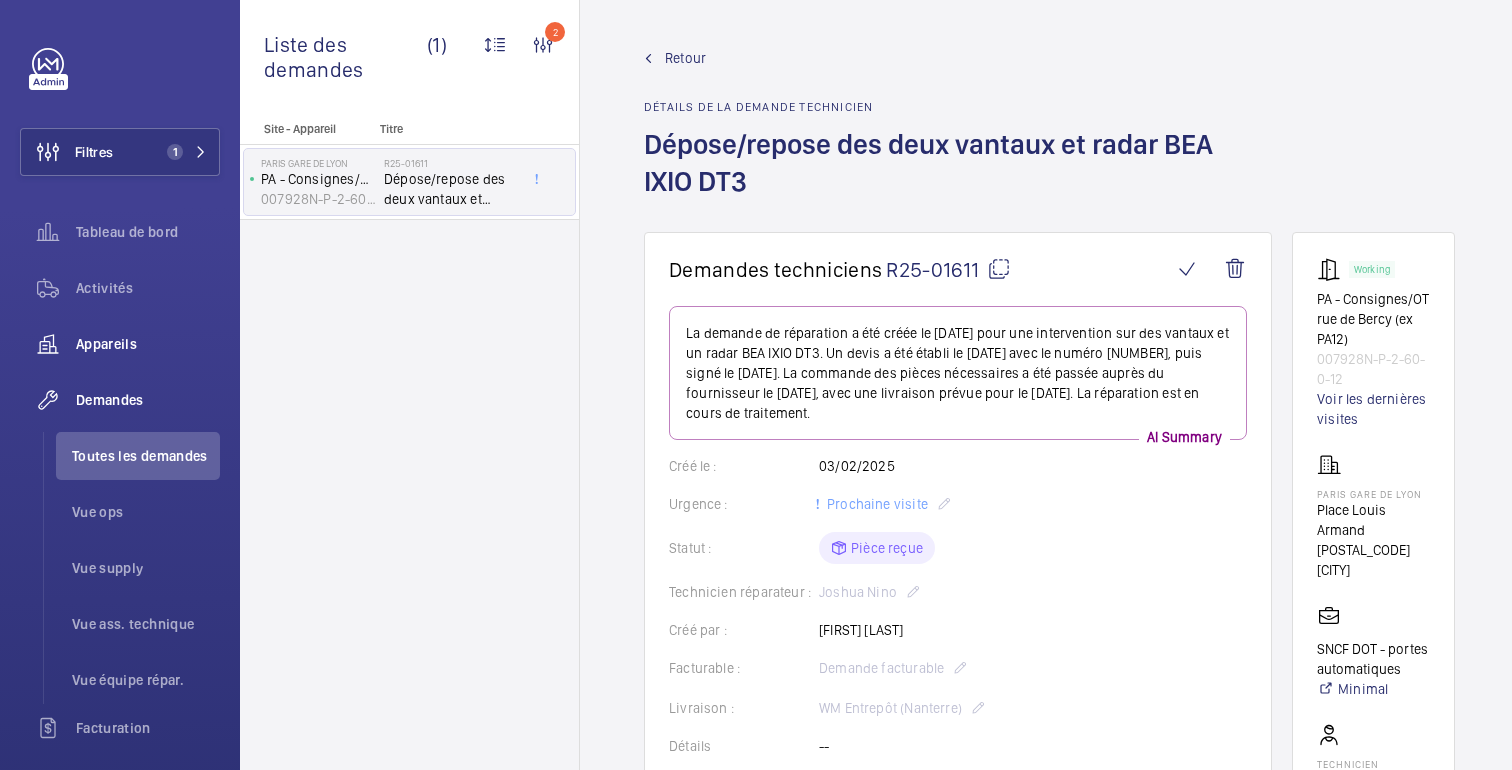 click on "Retour" 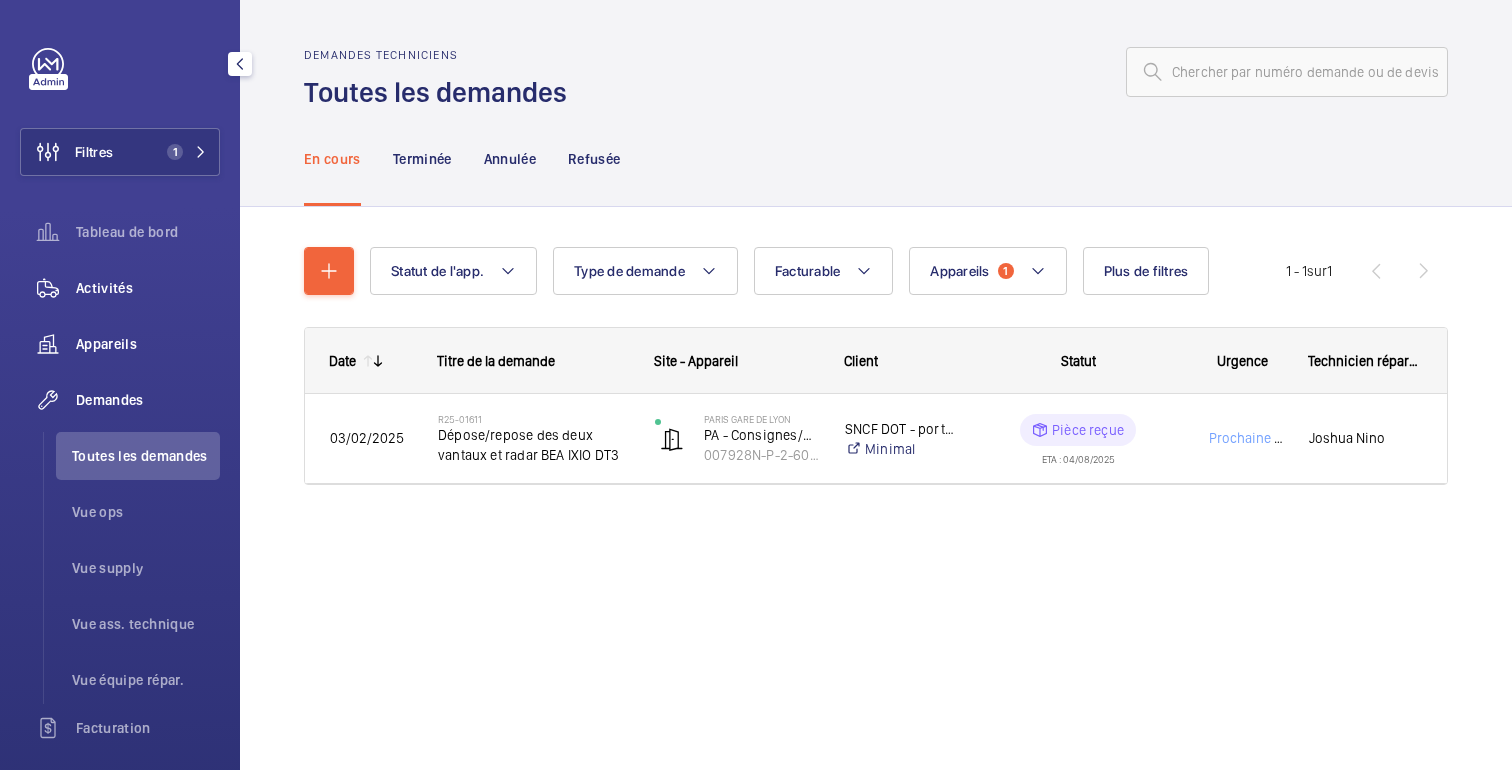 click on "Activités" 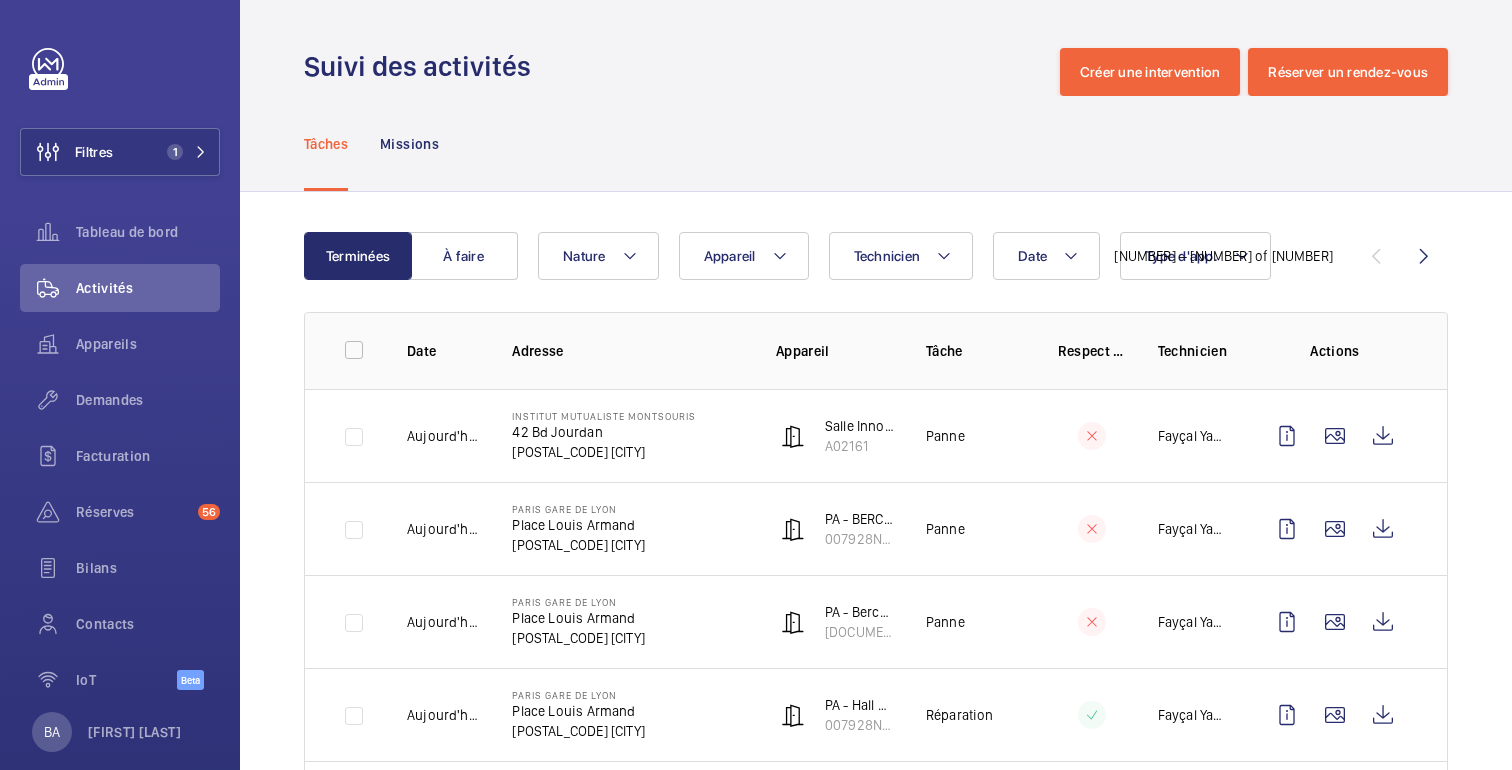 scroll, scrollTop: 0, scrollLeft: 0, axis: both 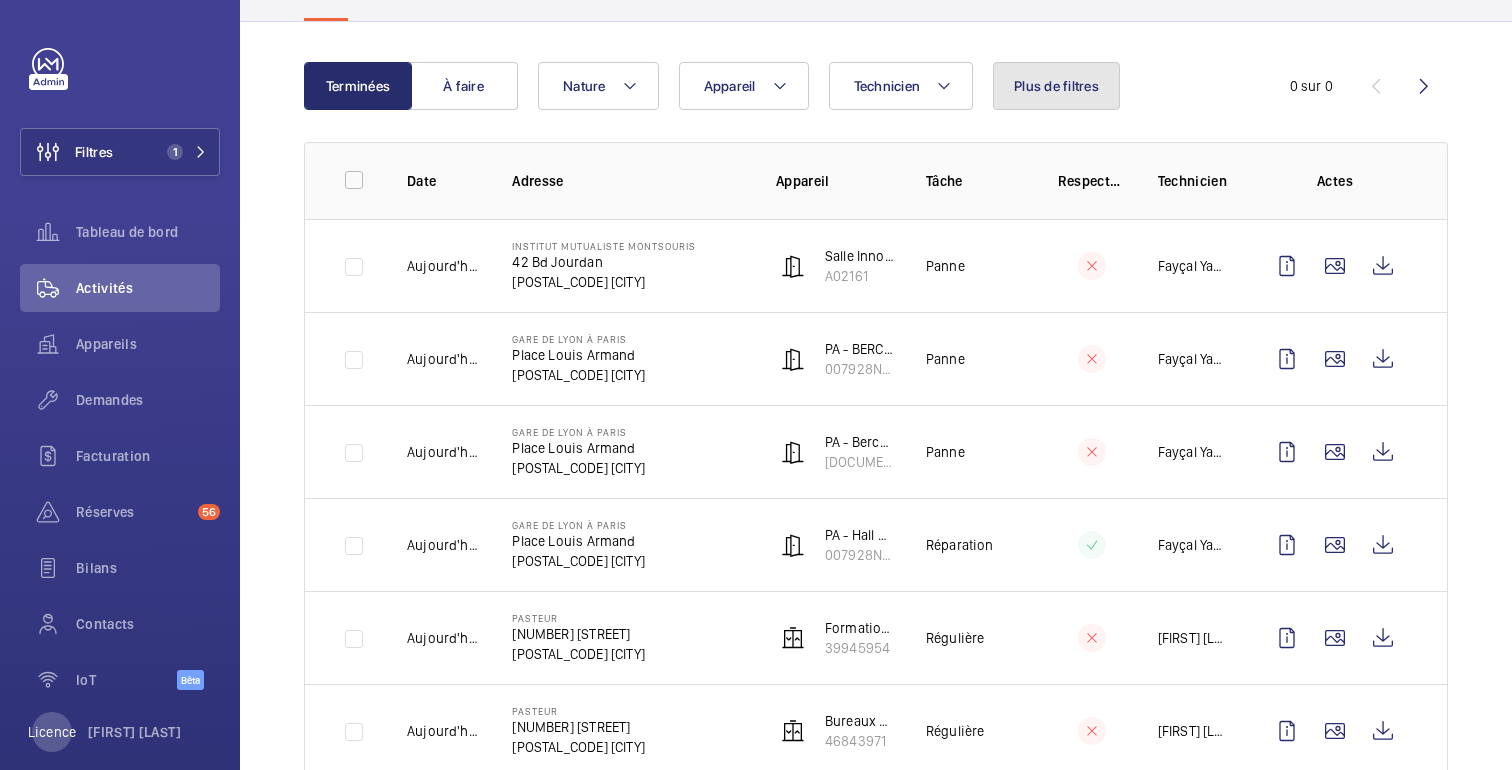 click on "Plus de filtres" 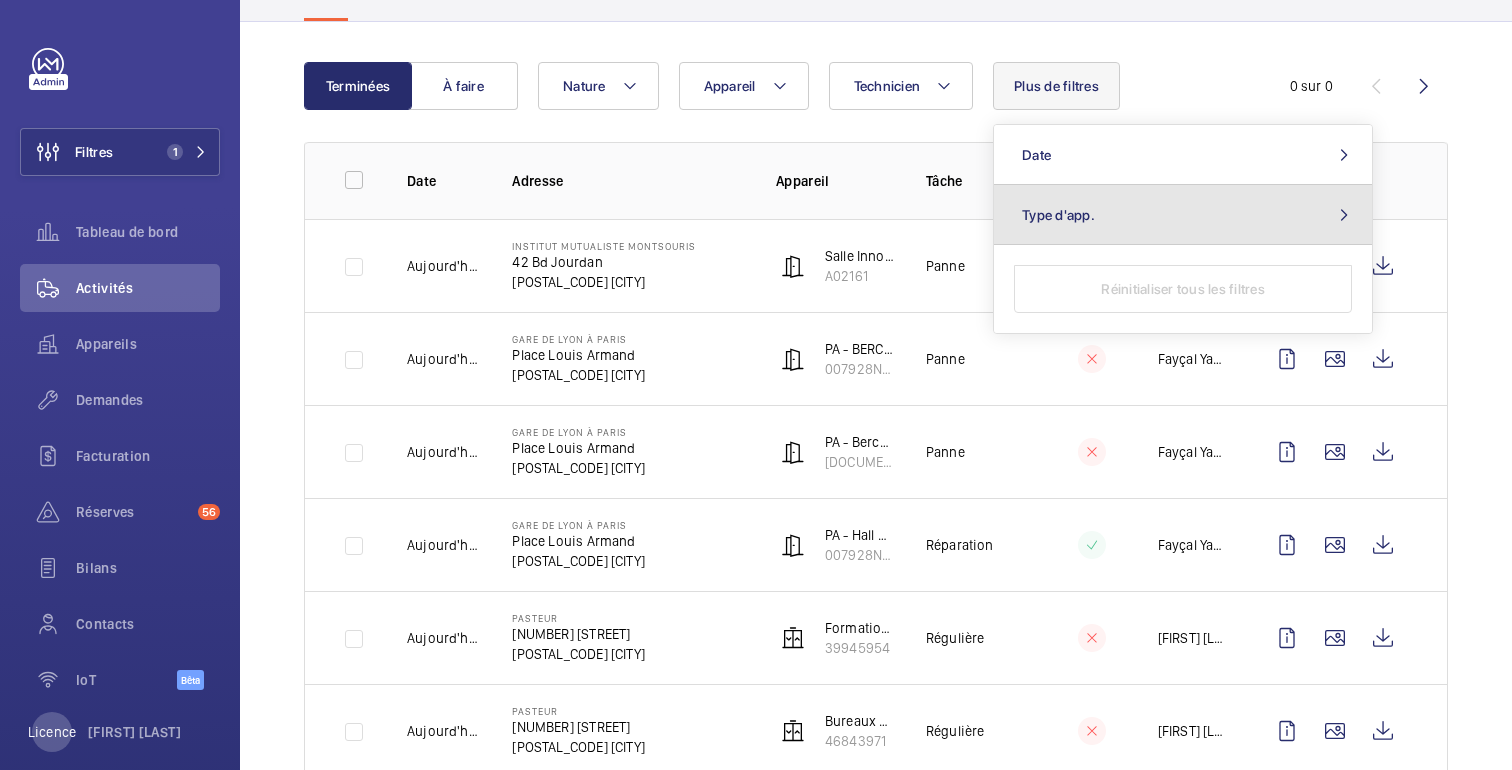 click on "Type d'app." 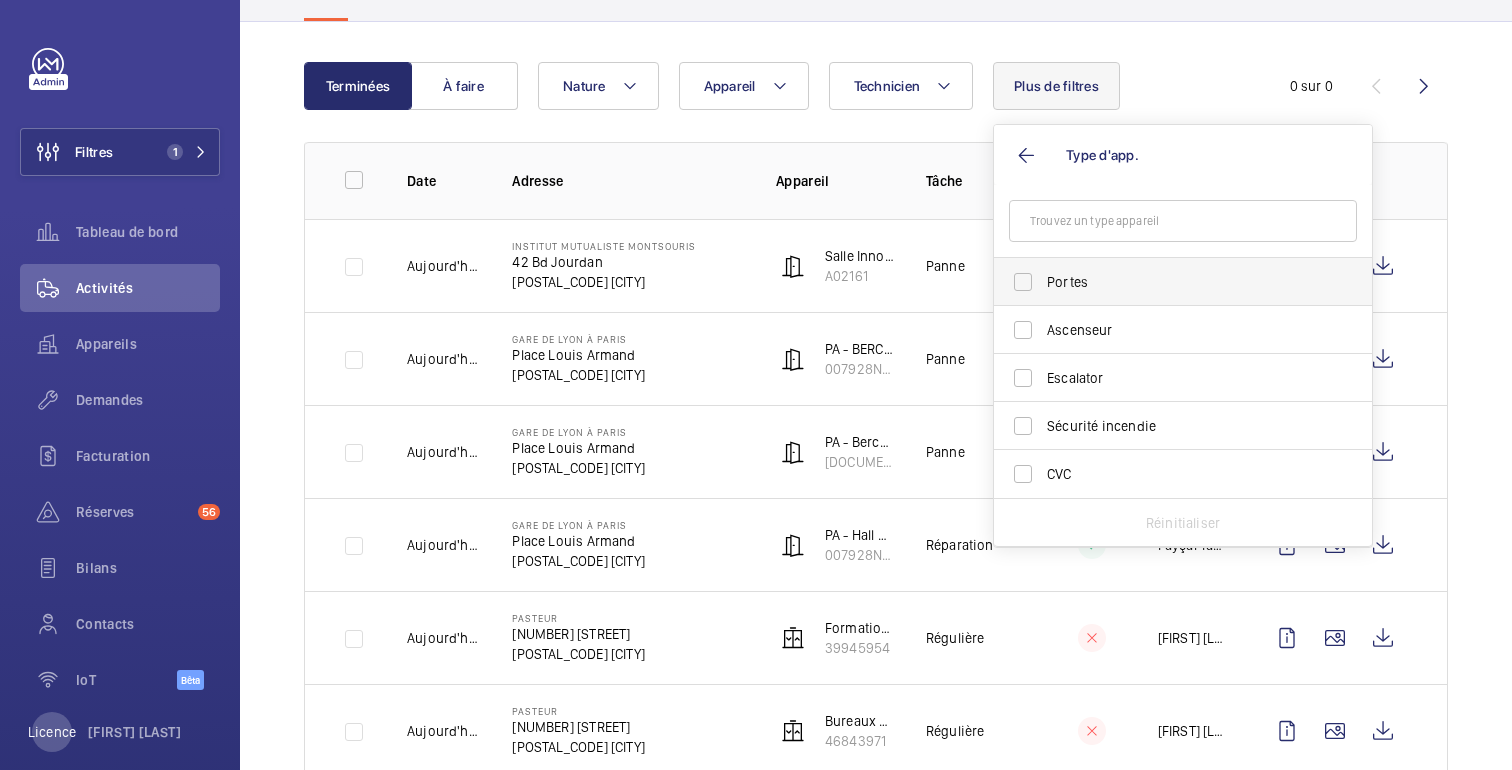 click on "Portes" at bounding box center (1184, 282) 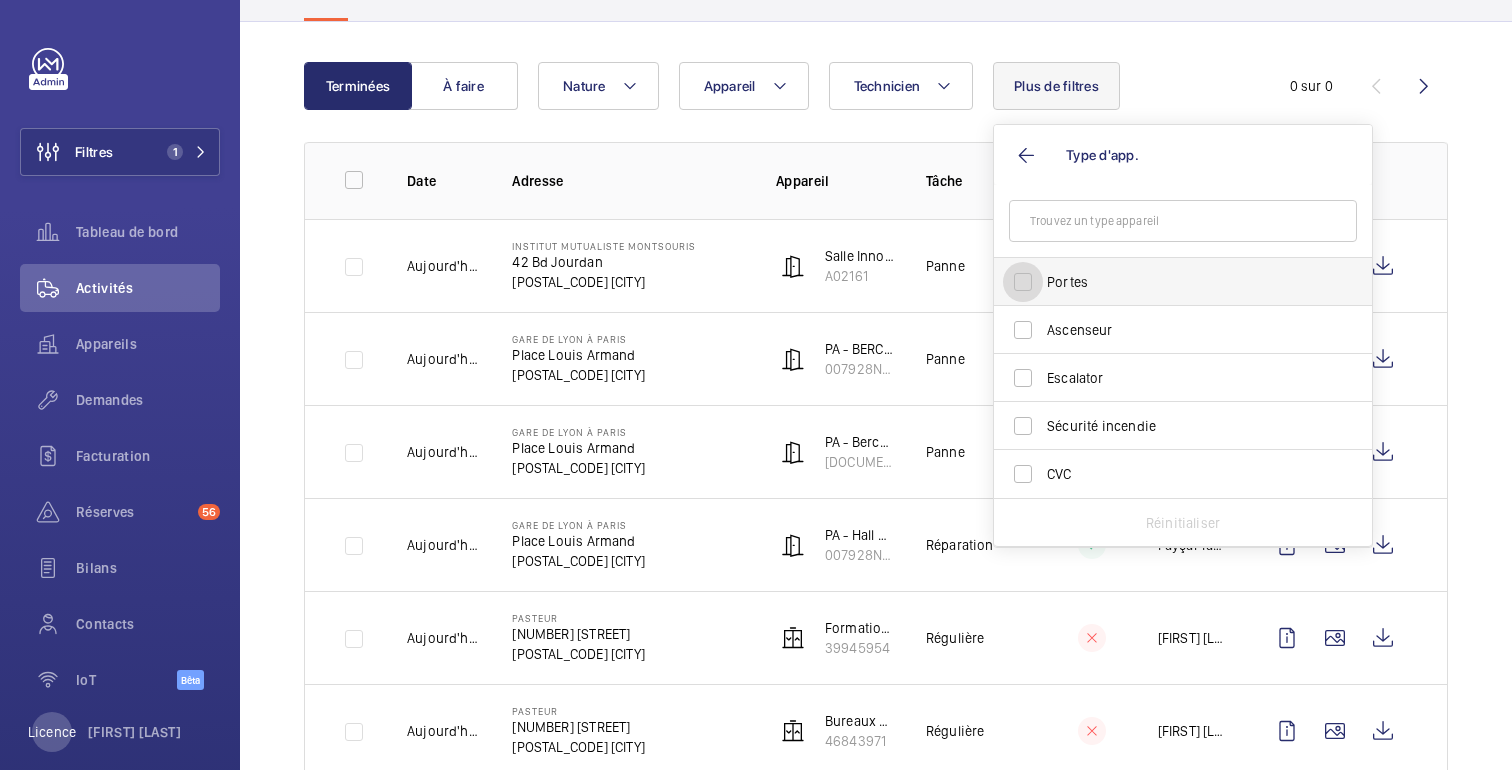 click on "Portes" at bounding box center (1023, 282) 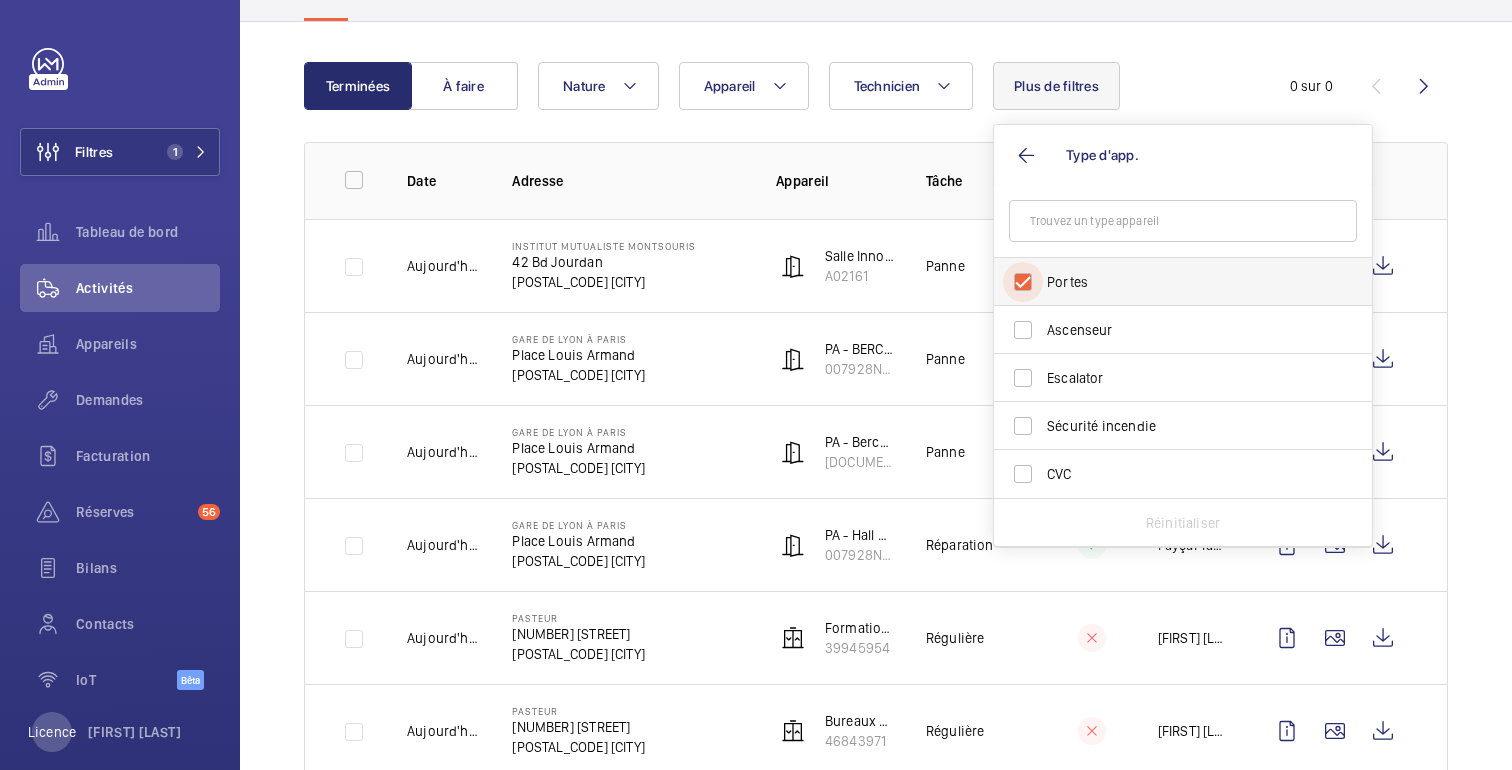 checkbox on "true" 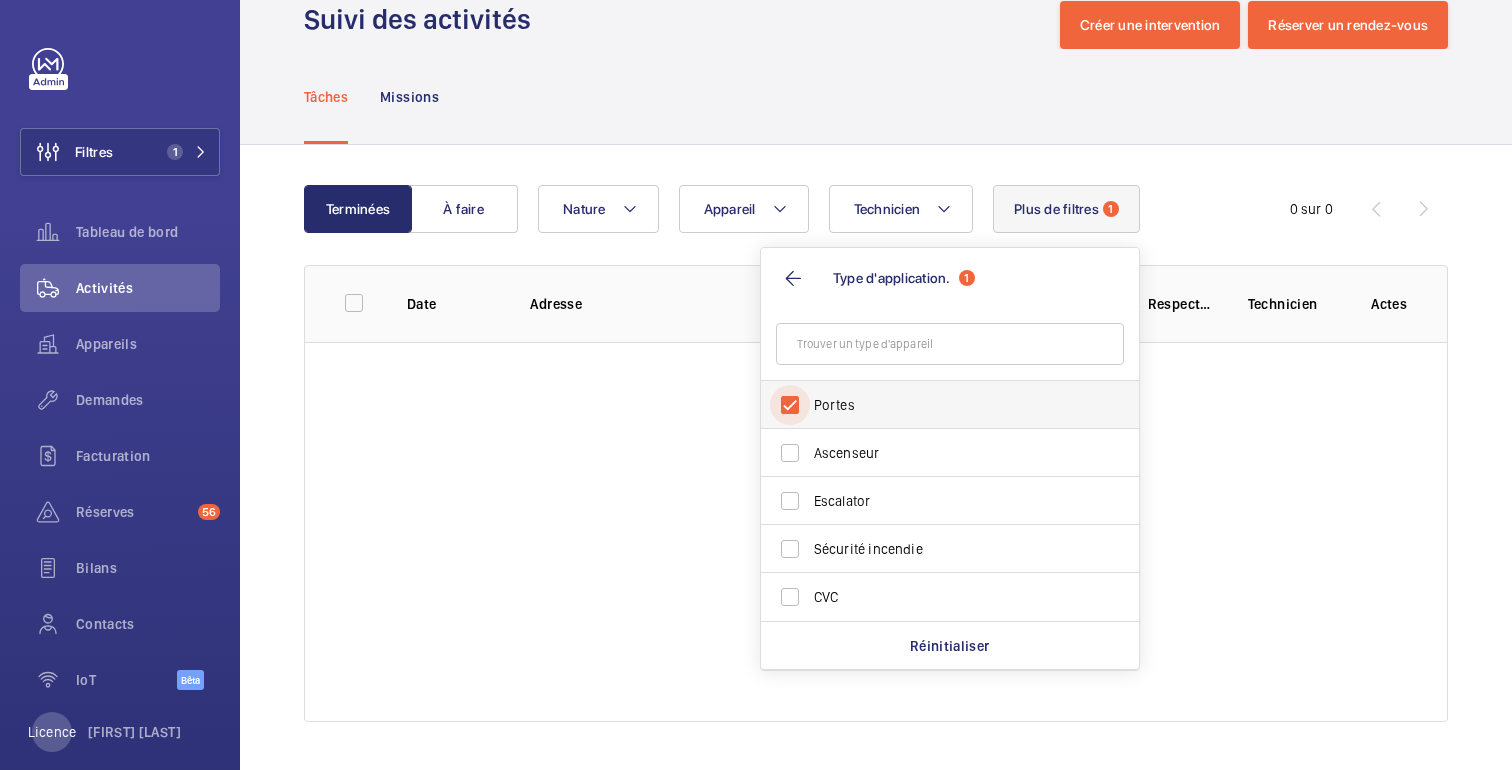 scroll, scrollTop: 47, scrollLeft: 0, axis: vertical 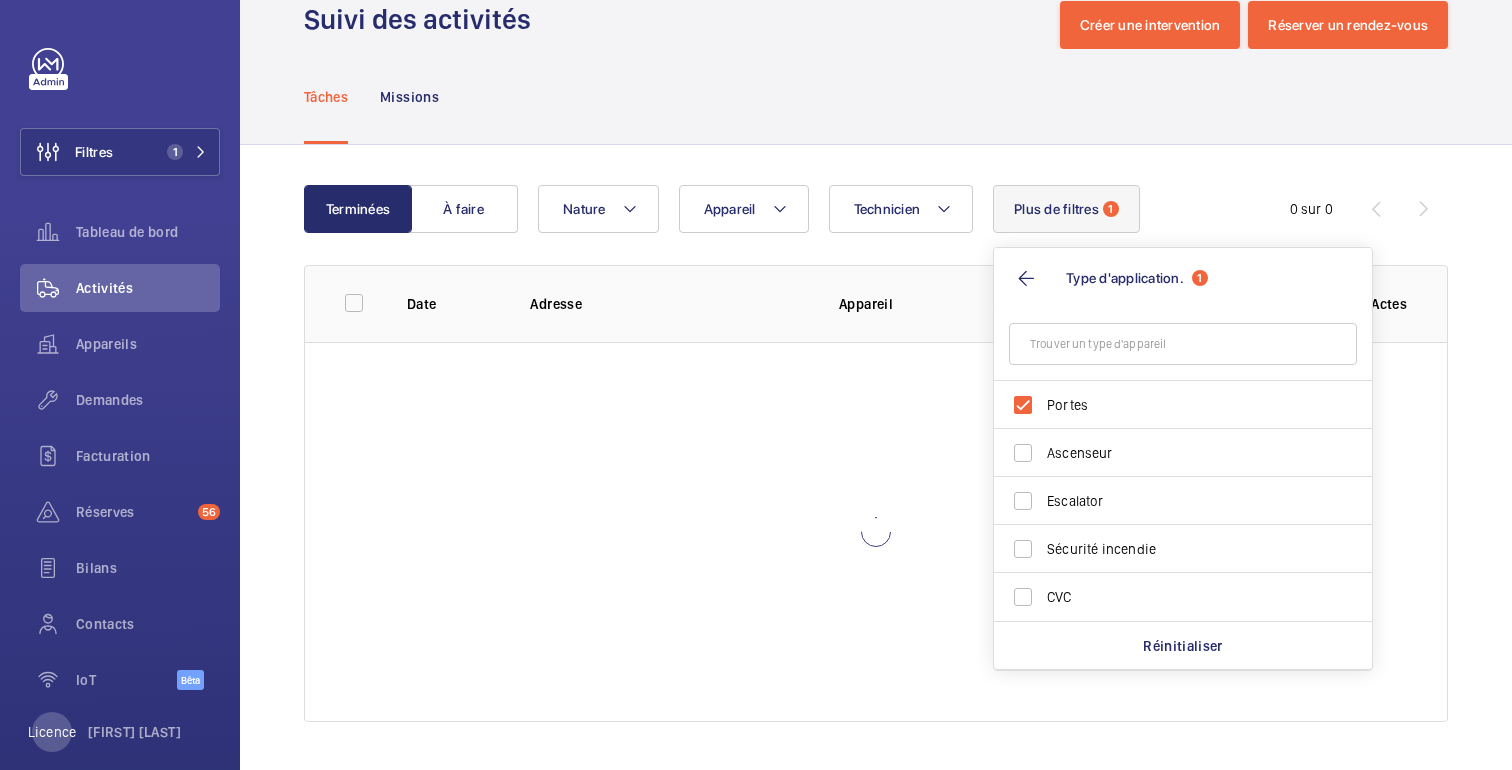click on "Tâches Missions" 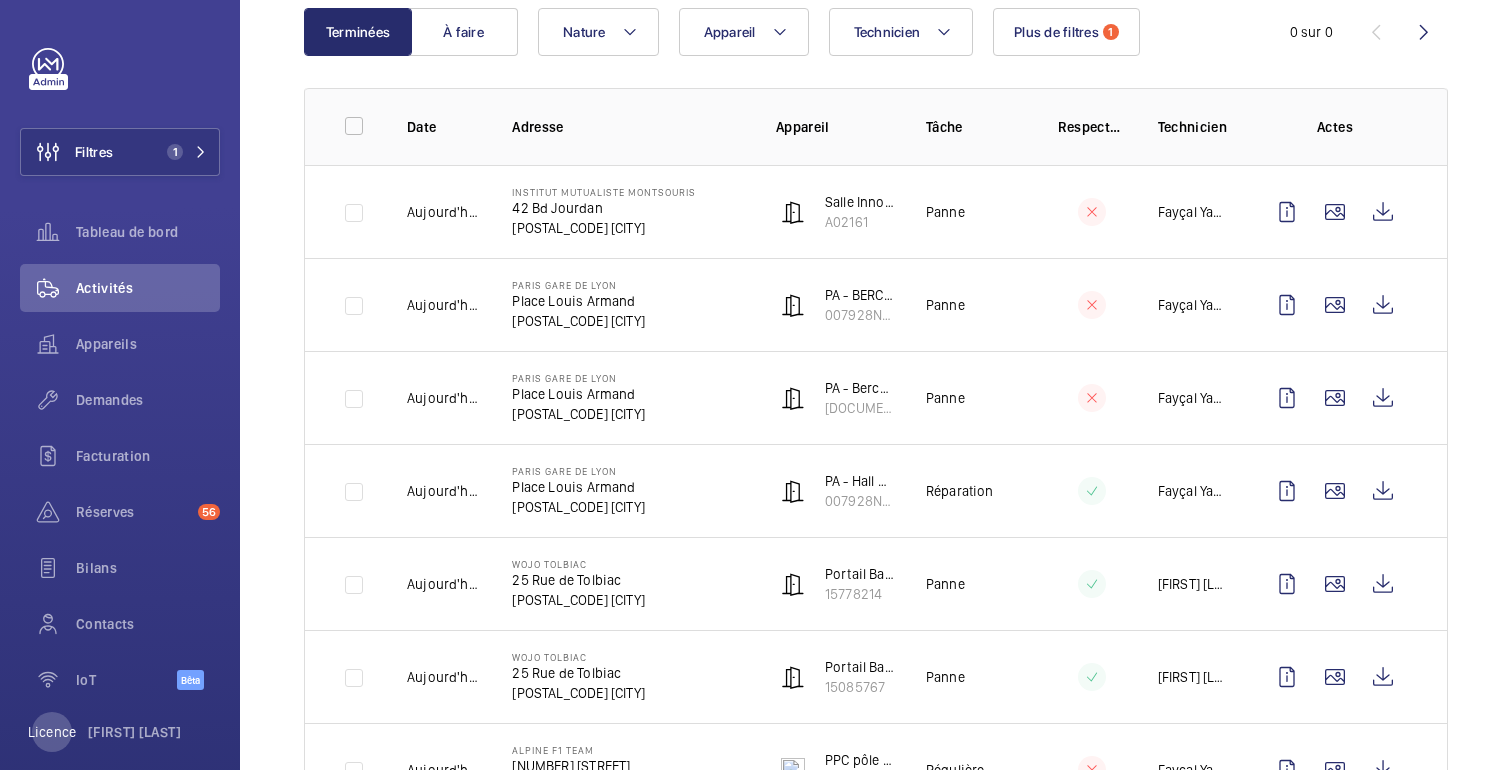 scroll, scrollTop: 208, scrollLeft: 0, axis: vertical 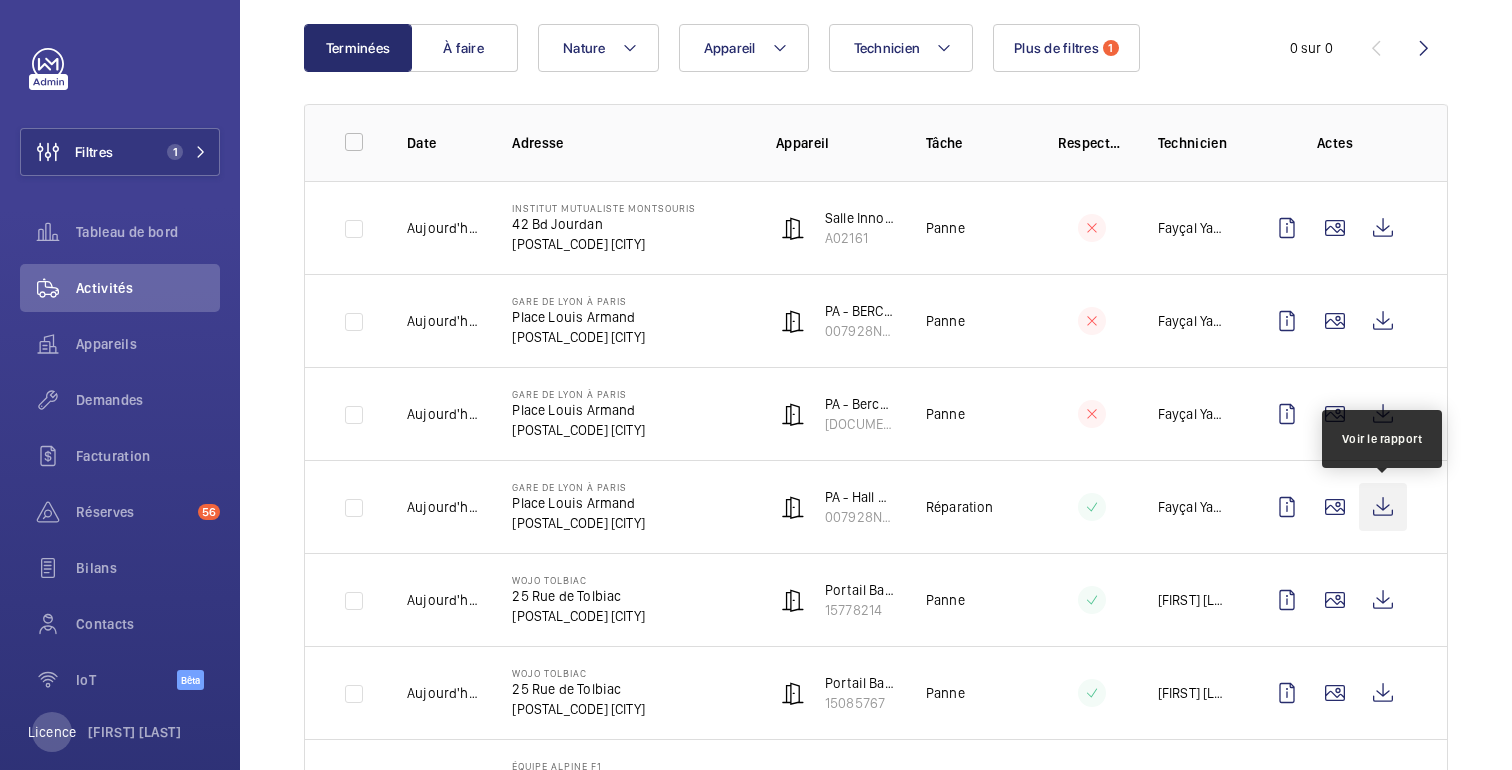click 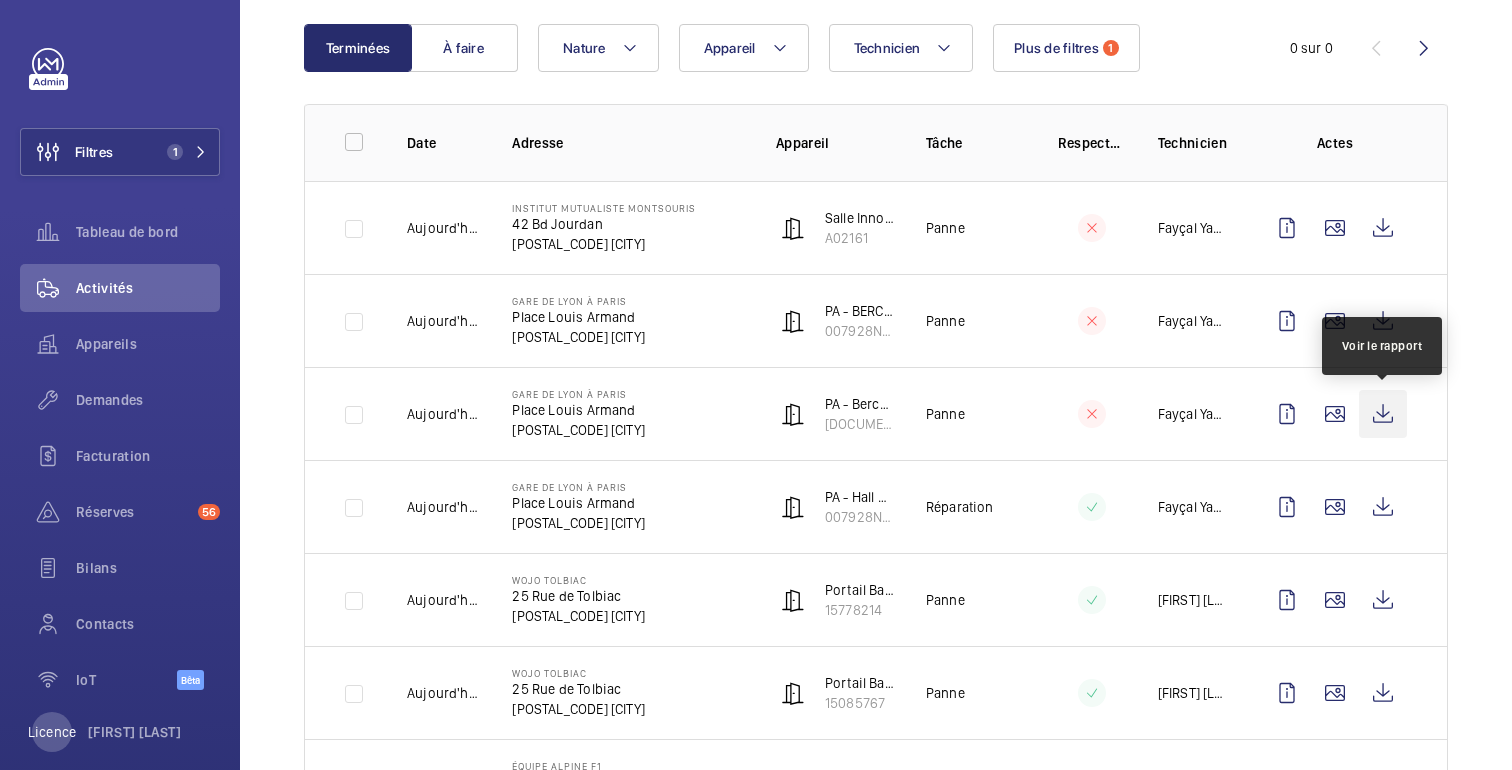 click 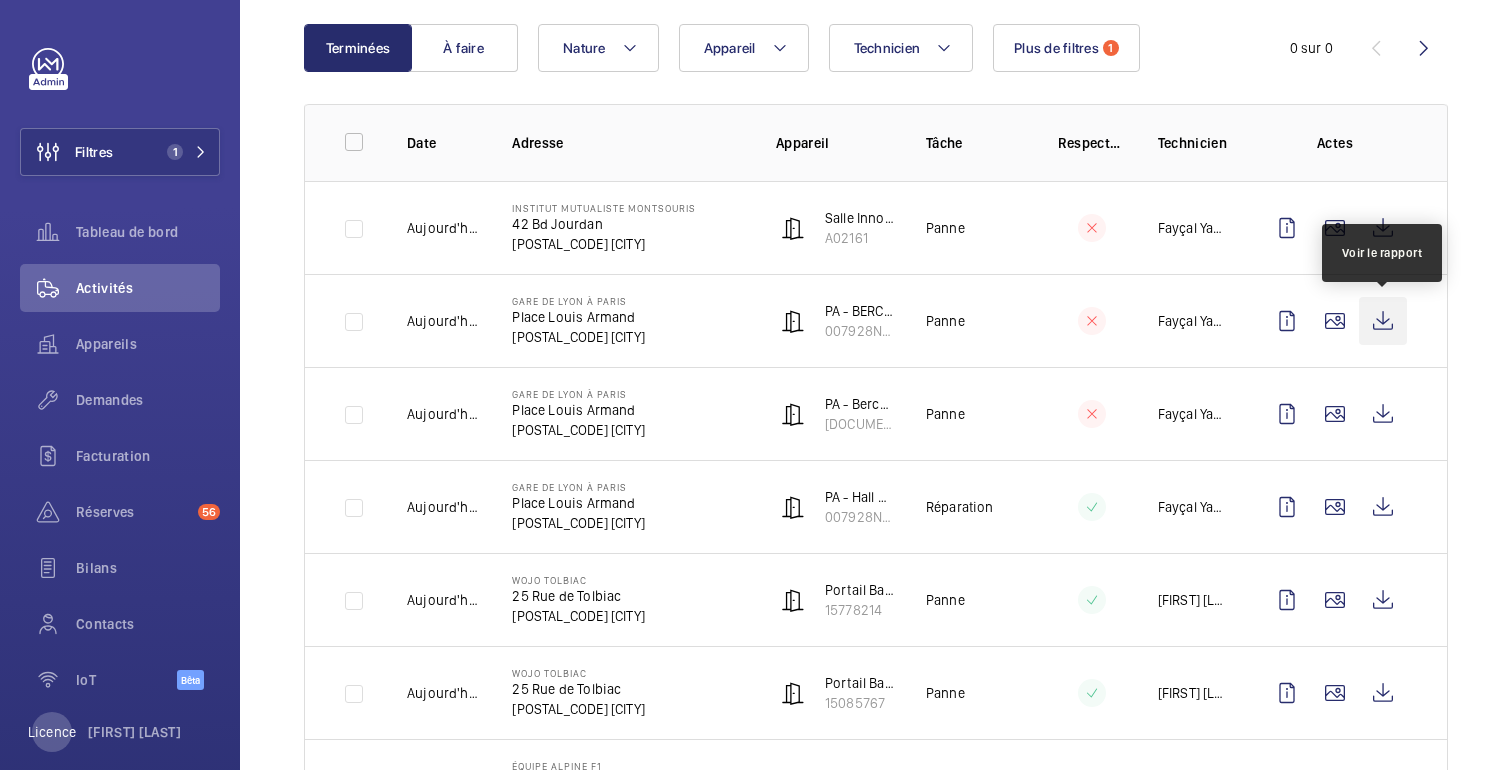 click 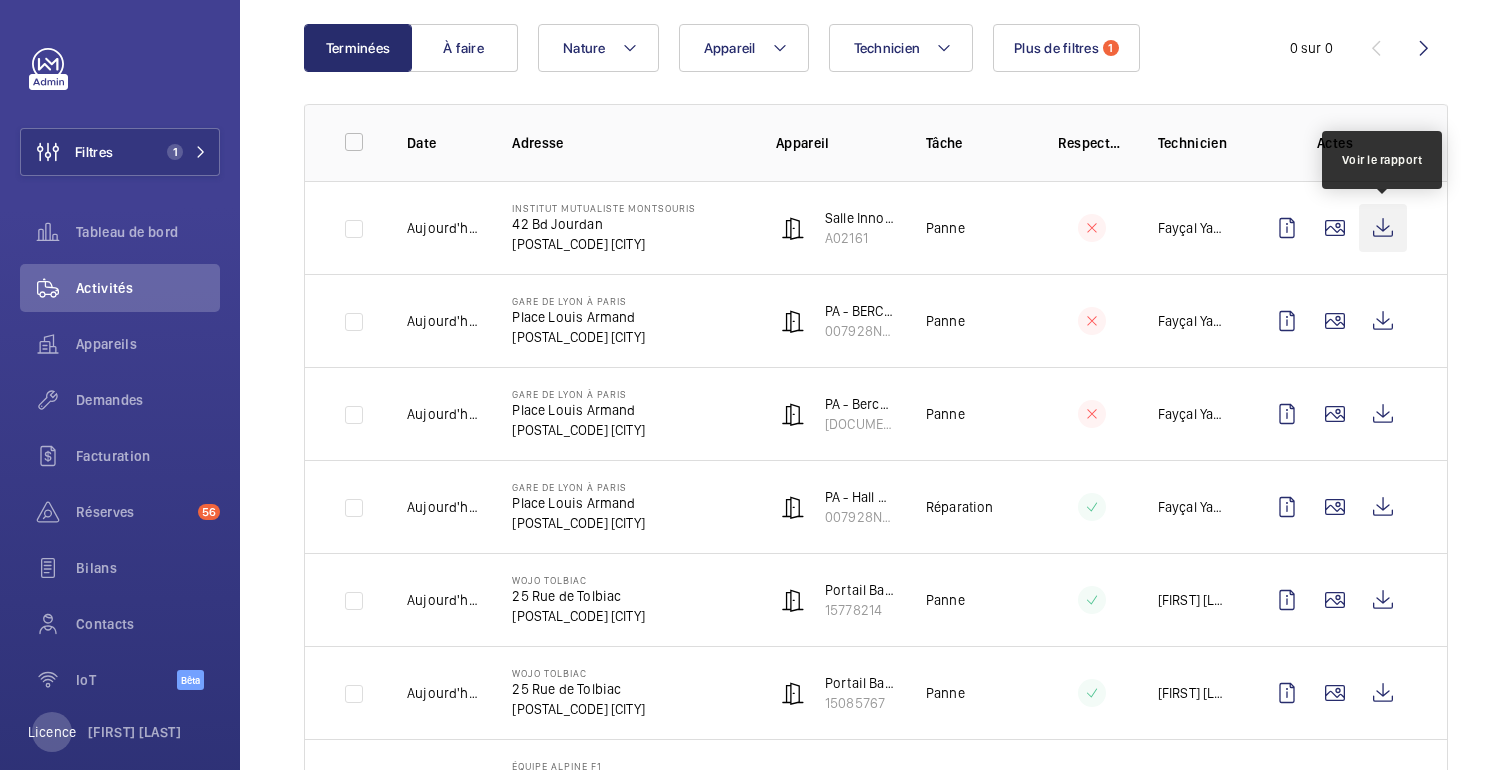click 